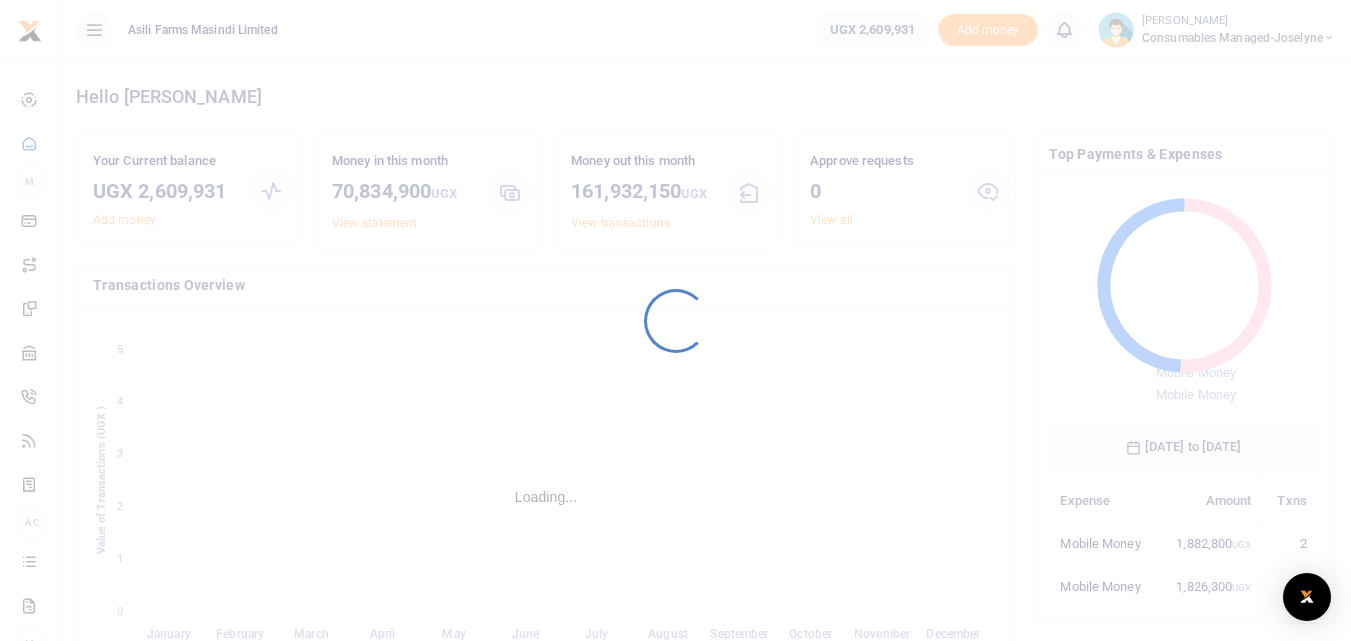 scroll, scrollTop: 0, scrollLeft: 0, axis: both 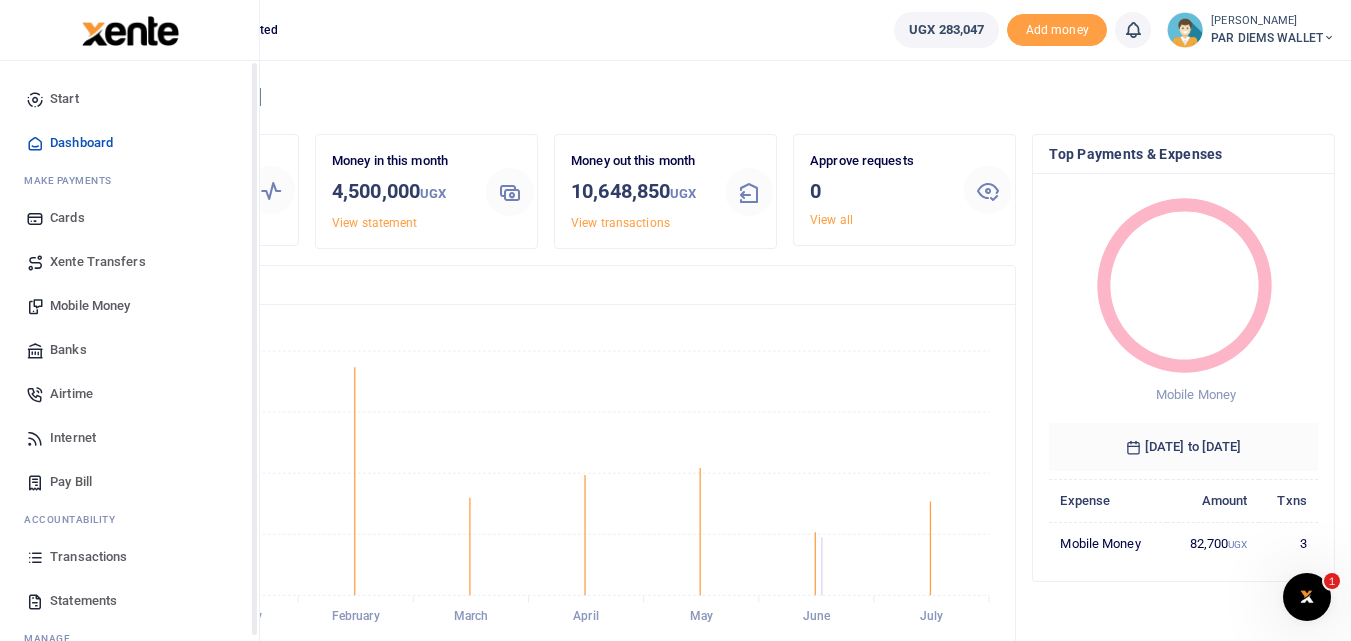 click at bounding box center (35, 557) 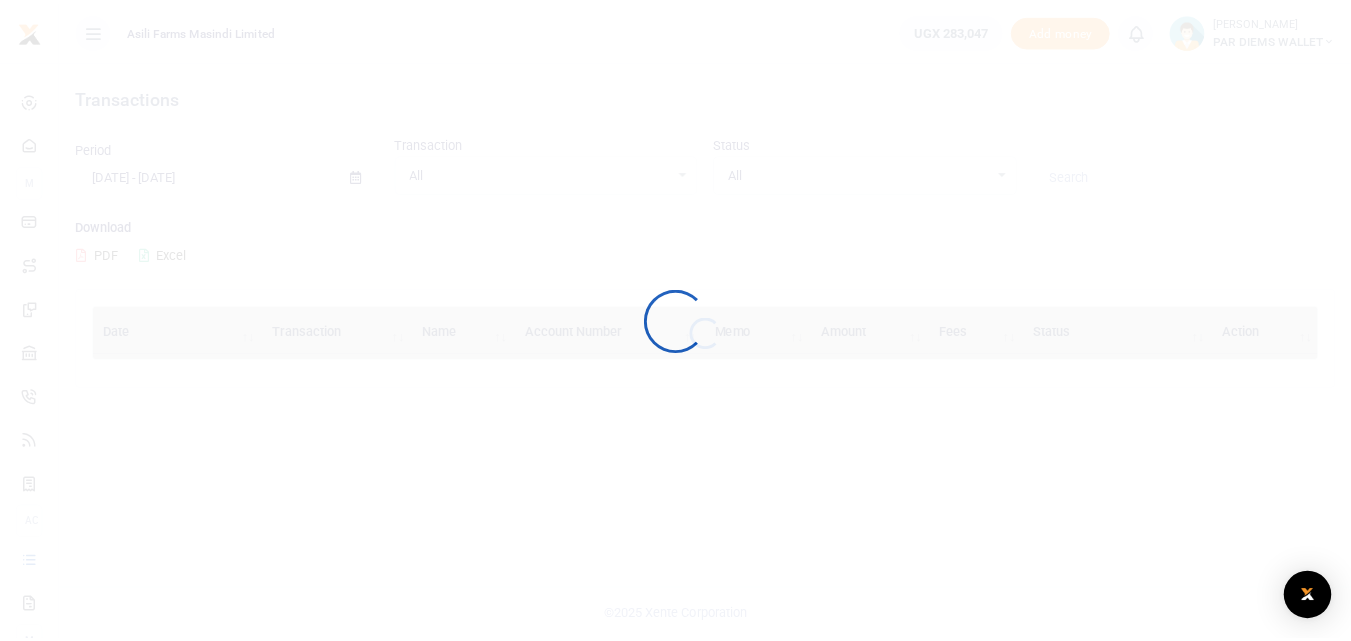 scroll, scrollTop: 0, scrollLeft: 0, axis: both 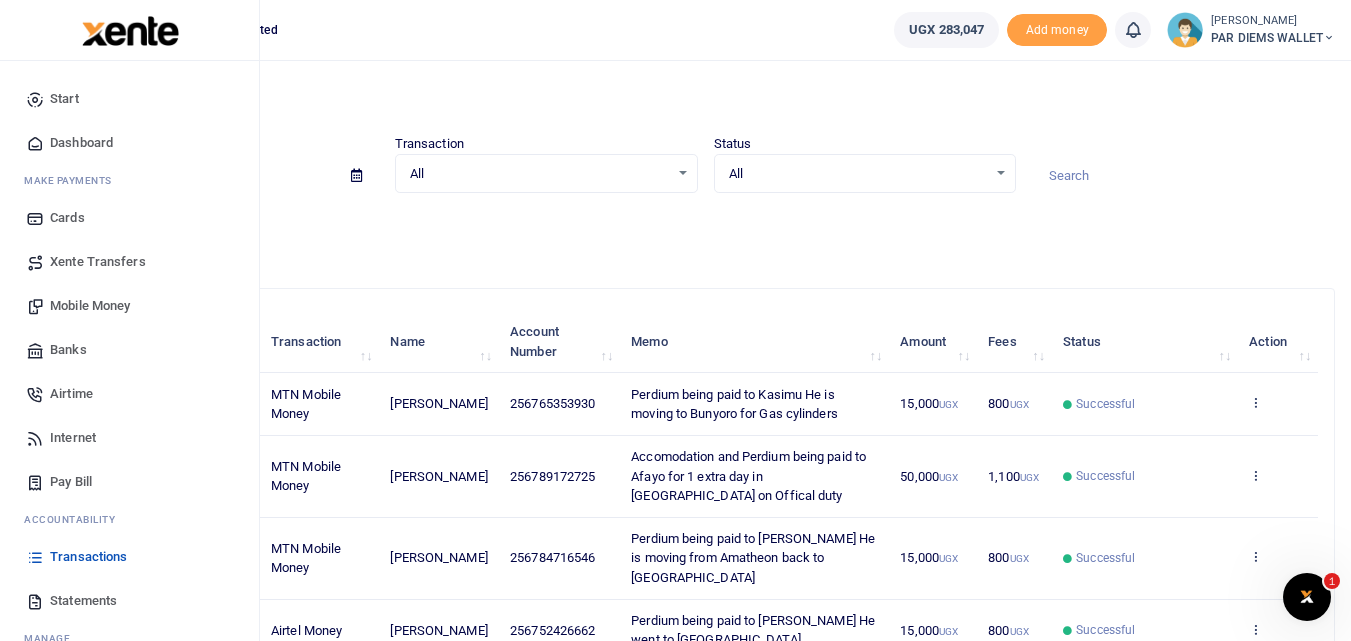 click on "Mobile Money" at bounding box center (90, 306) 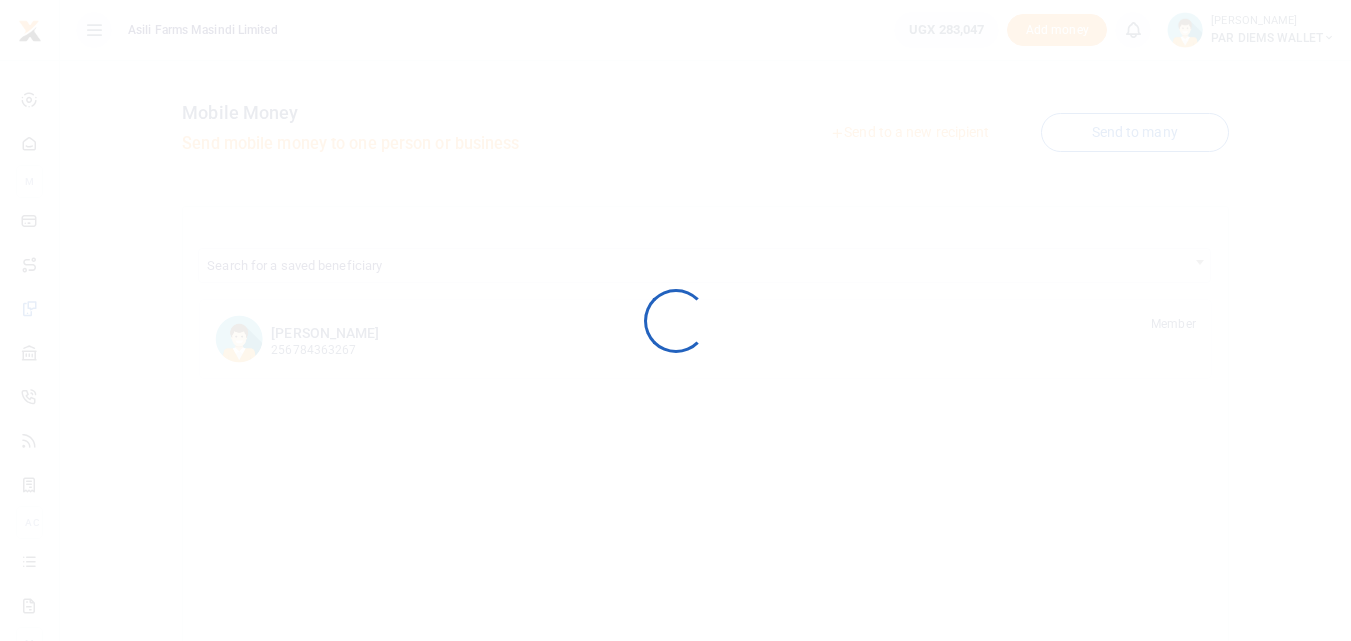 scroll, scrollTop: 0, scrollLeft: 0, axis: both 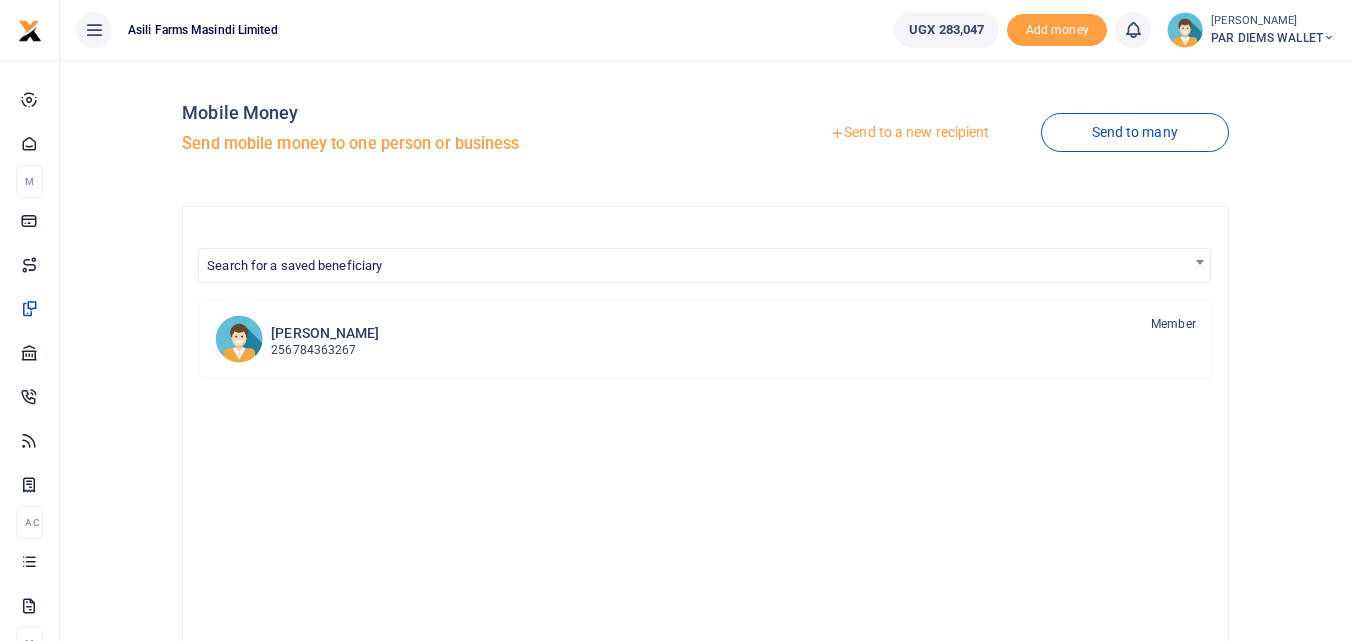click on "Send to a new recipient" at bounding box center [909, 133] 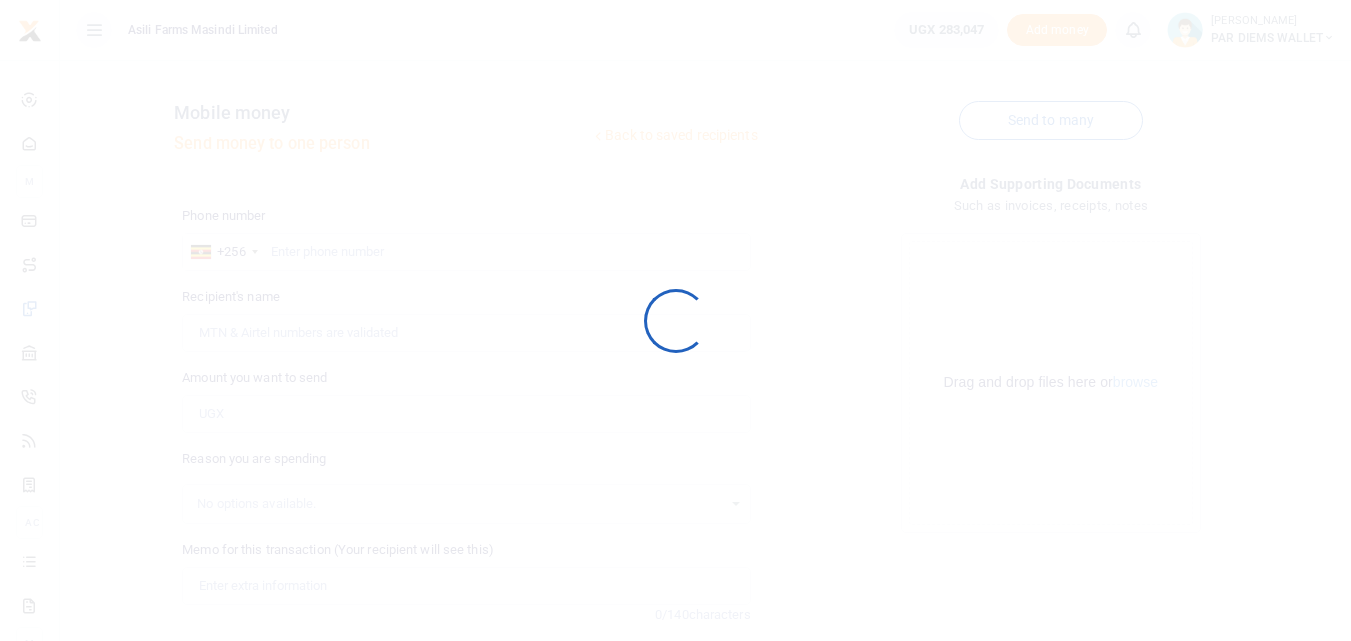 scroll, scrollTop: 0, scrollLeft: 0, axis: both 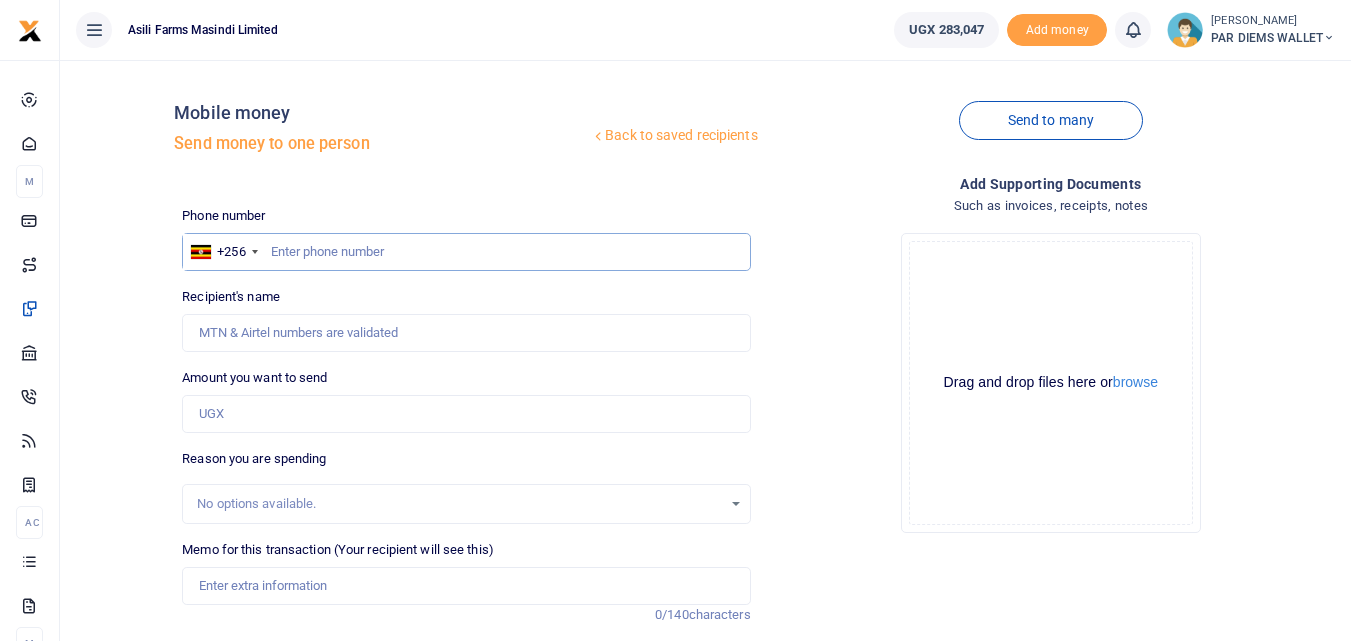 click at bounding box center (466, 252) 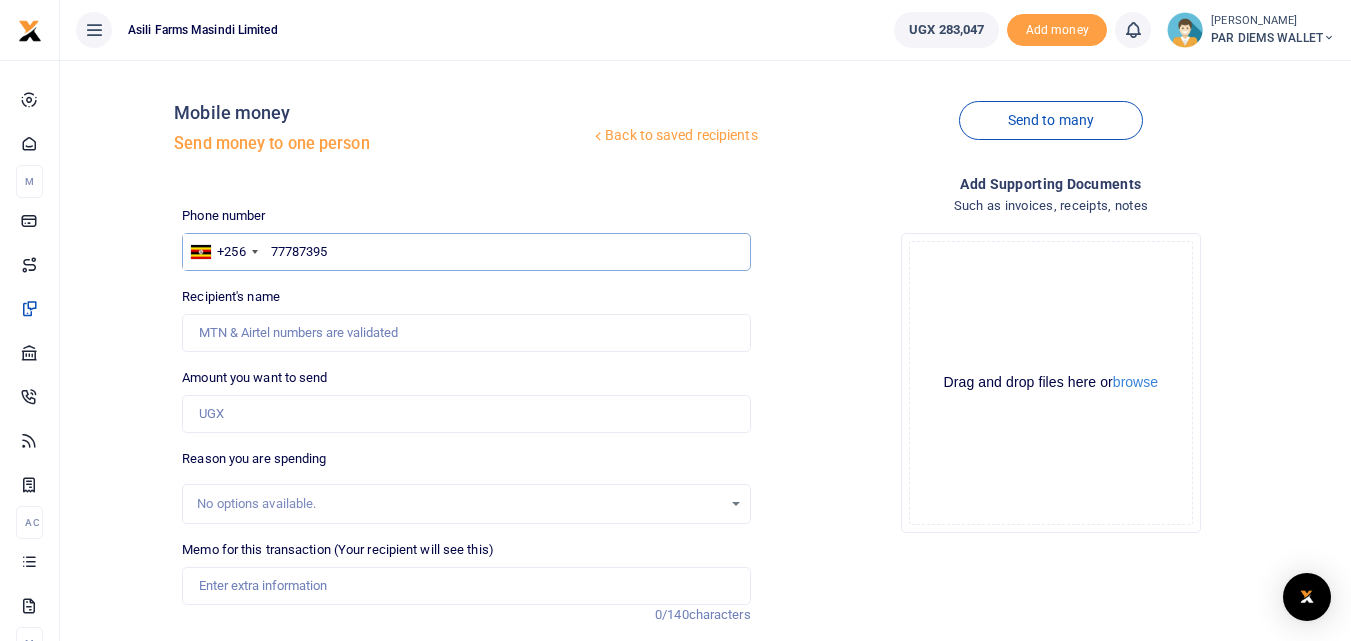 type on "777873955" 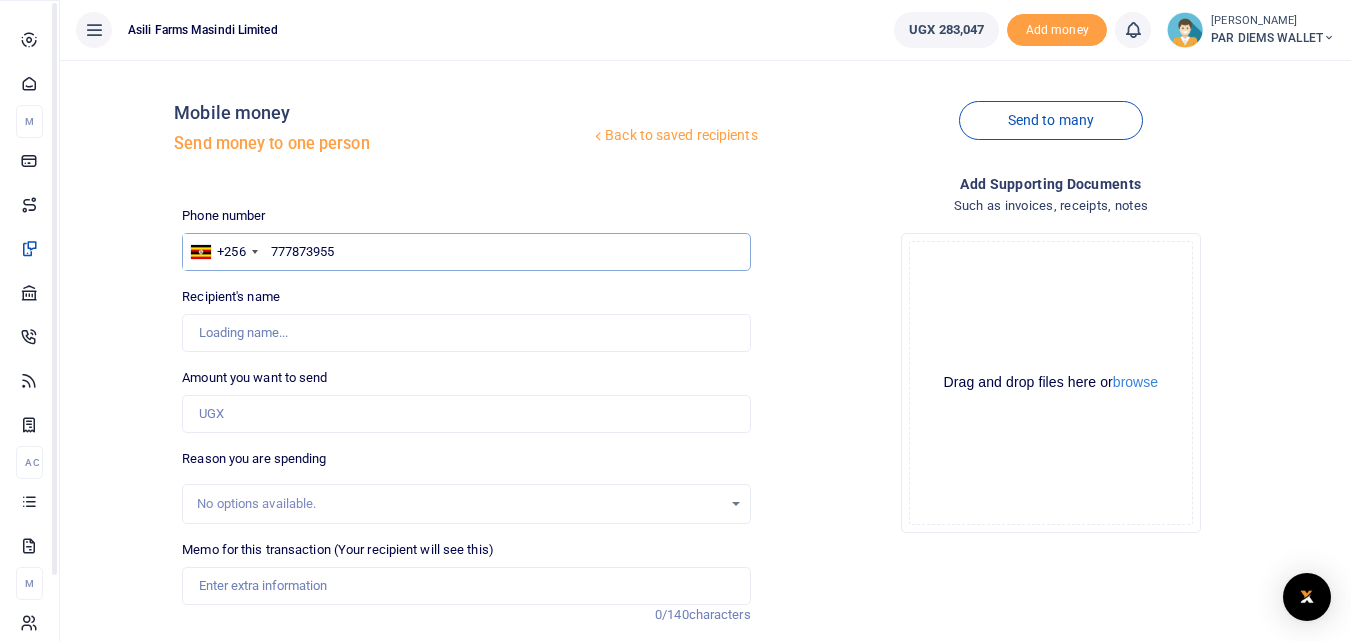 type on "[PERSON_NAME]" 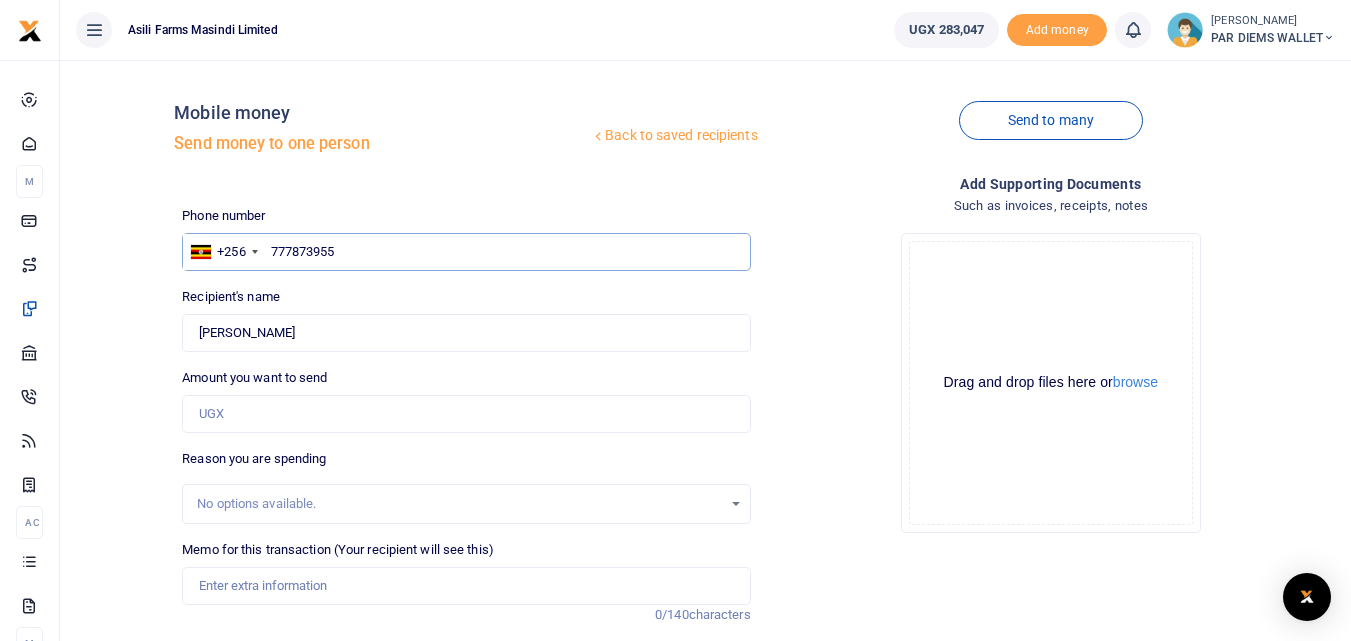 type on "777873955" 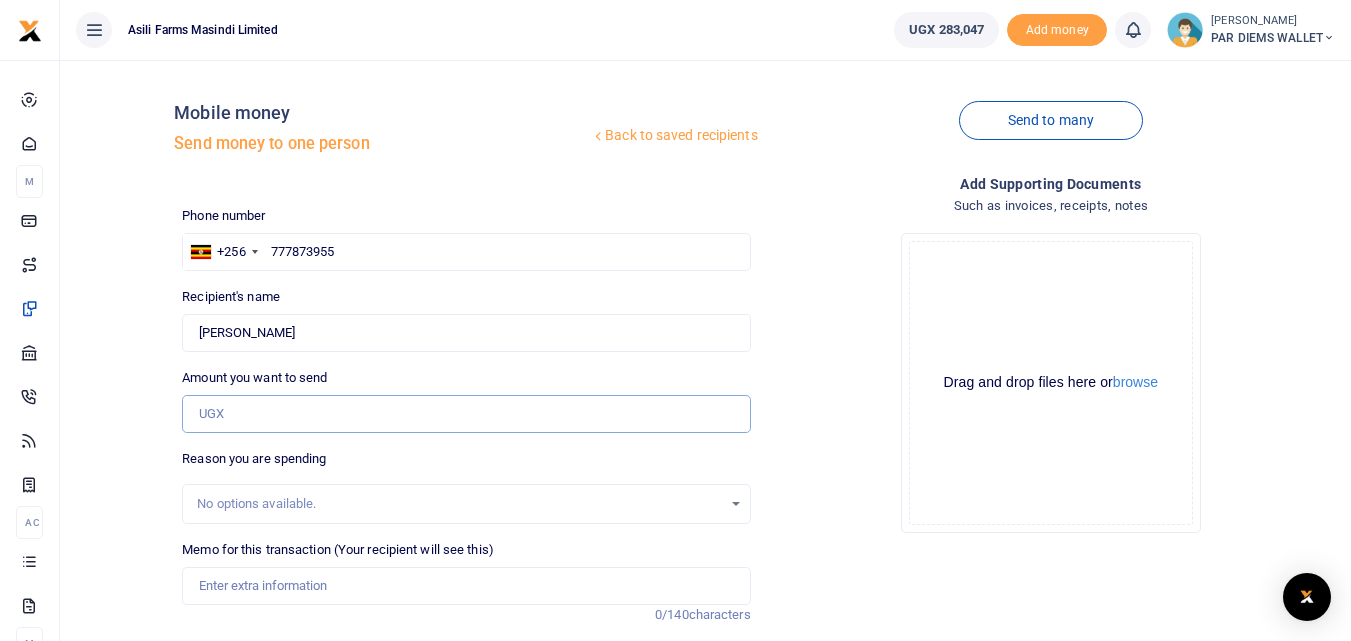 click on "Amount you want to send" at bounding box center (466, 414) 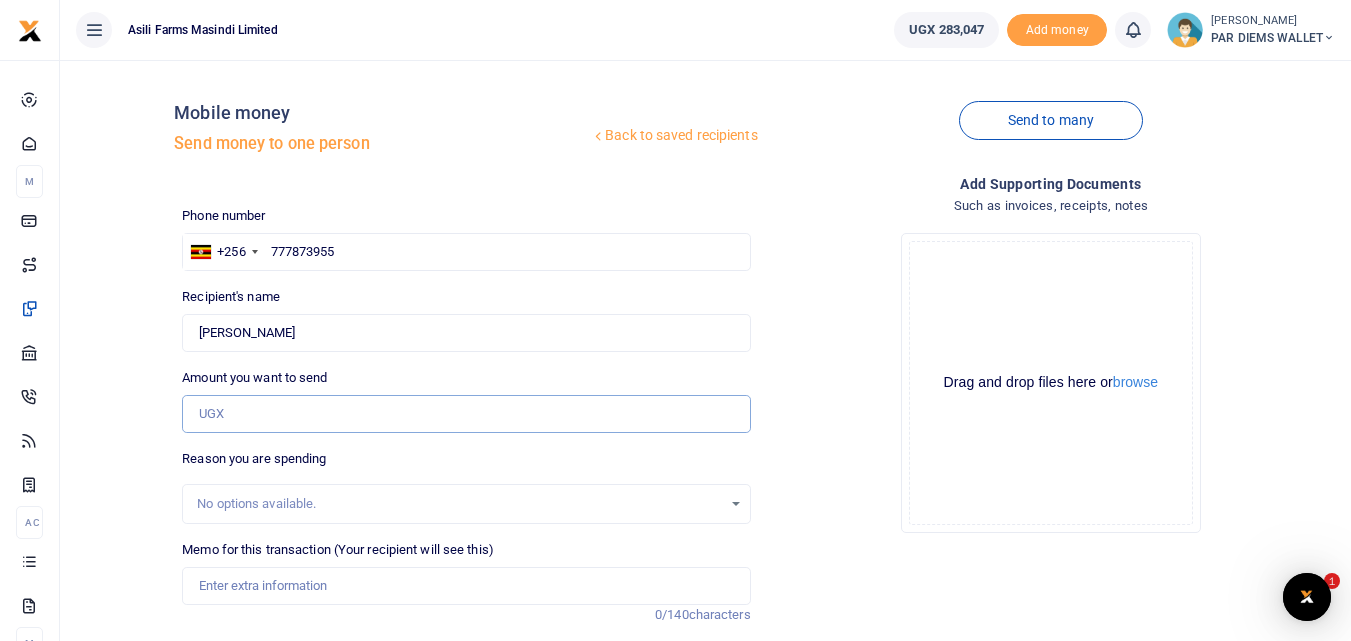 scroll, scrollTop: 0, scrollLeft: 0, axis: both 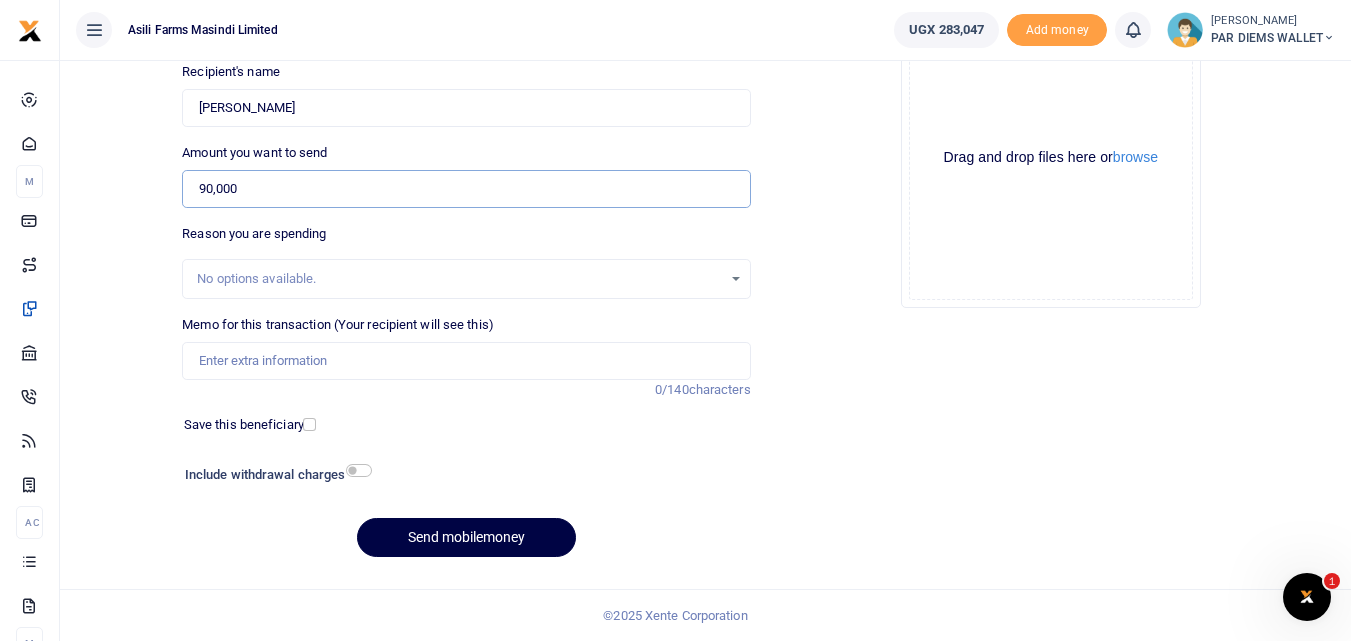 type on "90,000" 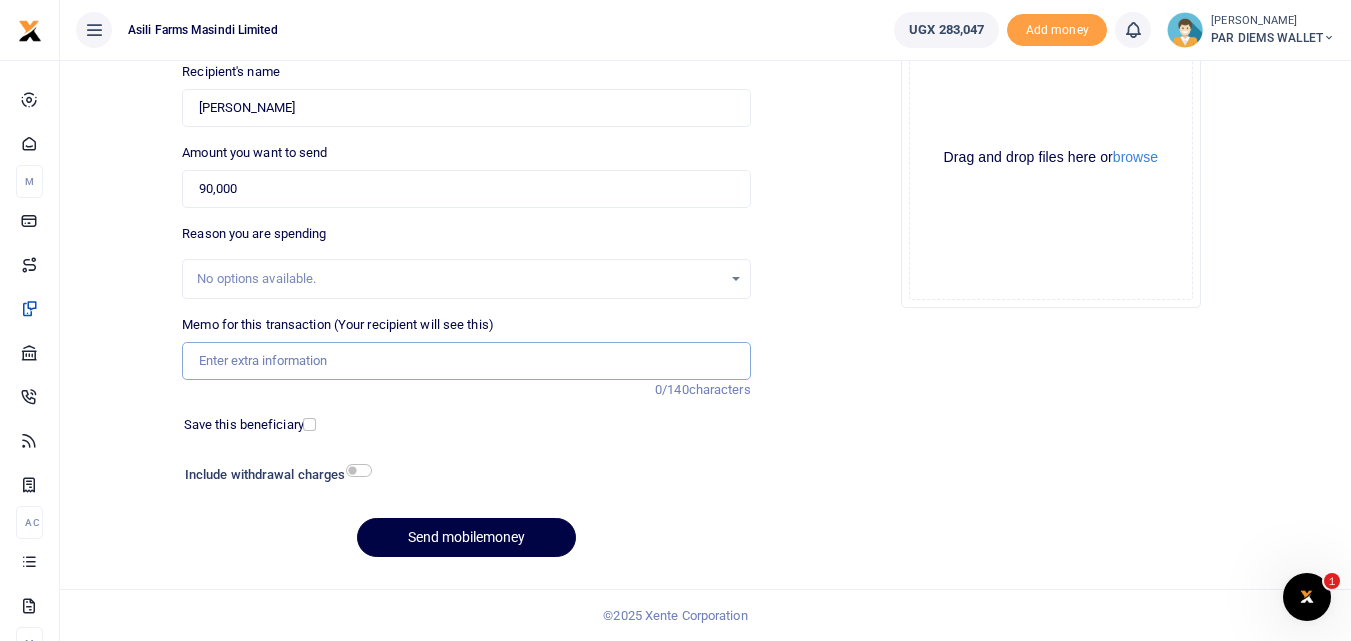 click on "Memo for this transaction (Your recipient will see this)" at bounding box center [466, 361] 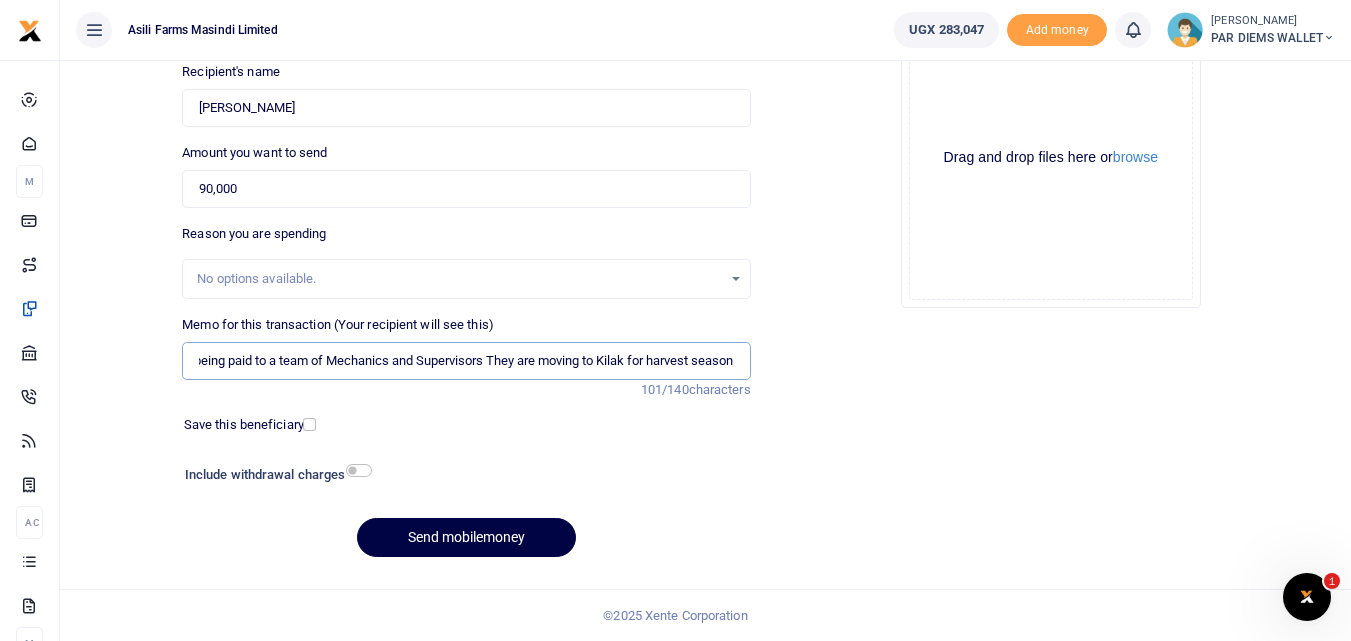 scroll, scrollTop: 0, scrollLeft: 71, axis: horizontal 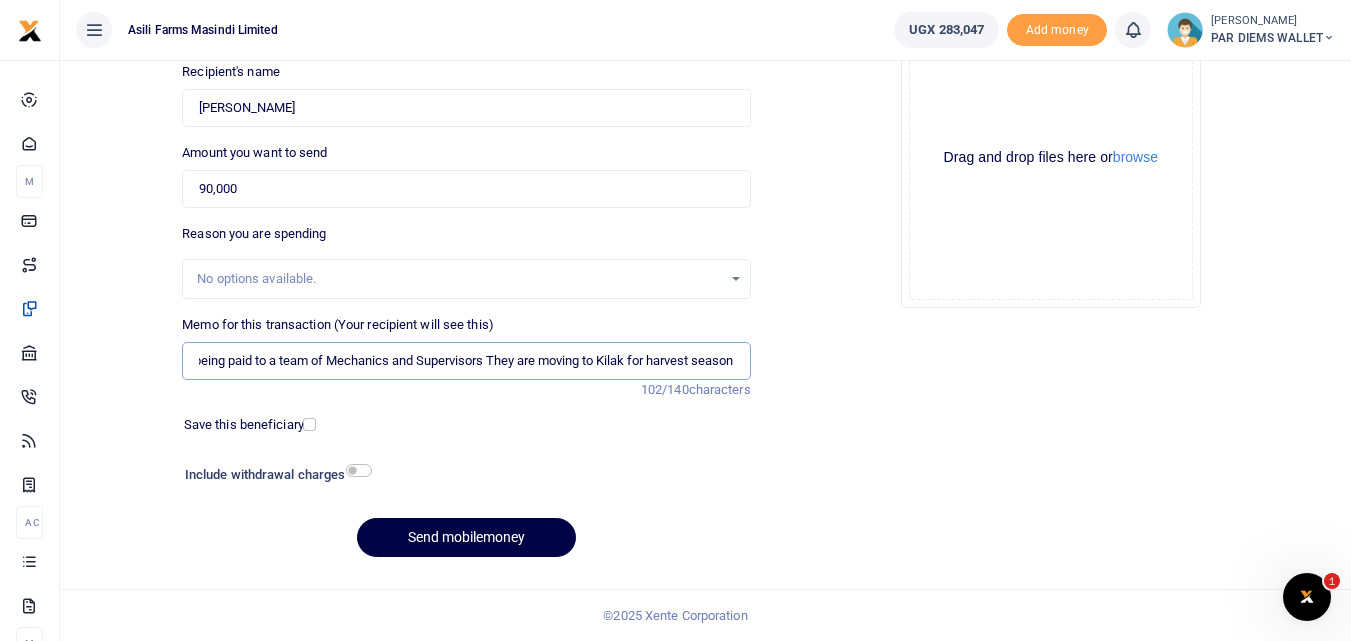 type on "Perdium being paid to a team of Mechanics and Supervisors They are moving to Kilak for harvest season" 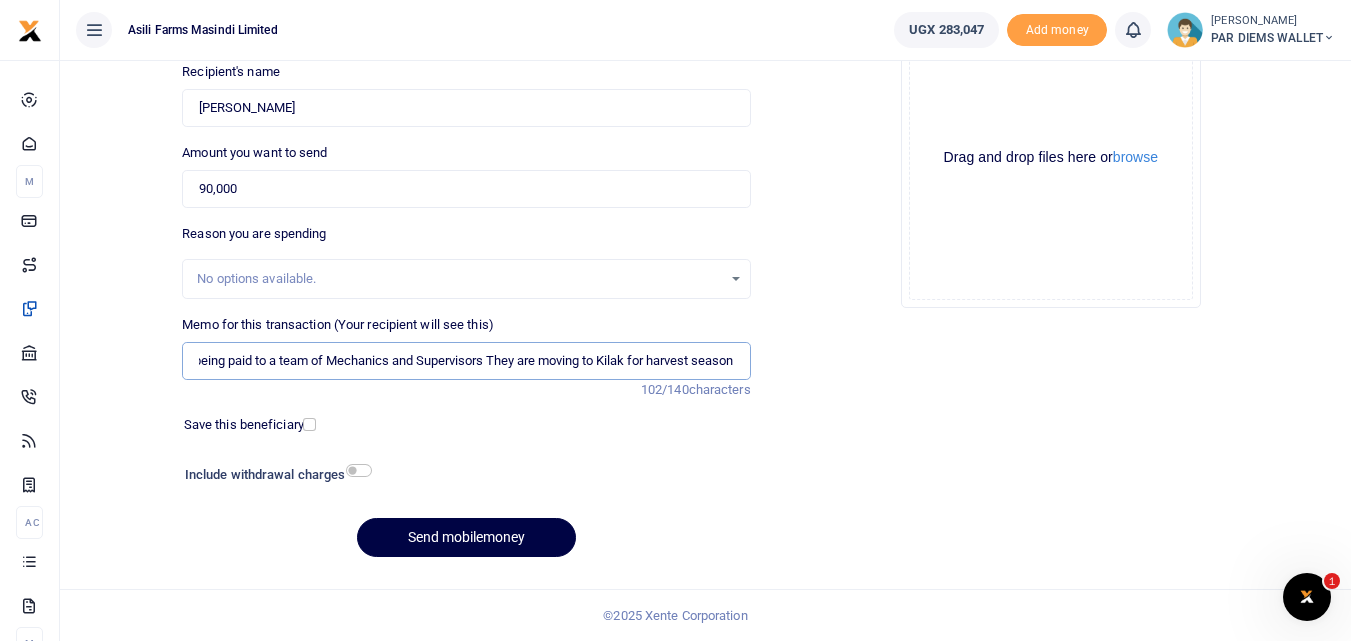 scroll, scrollTop: 0, scrollLeft: 0, axis: both 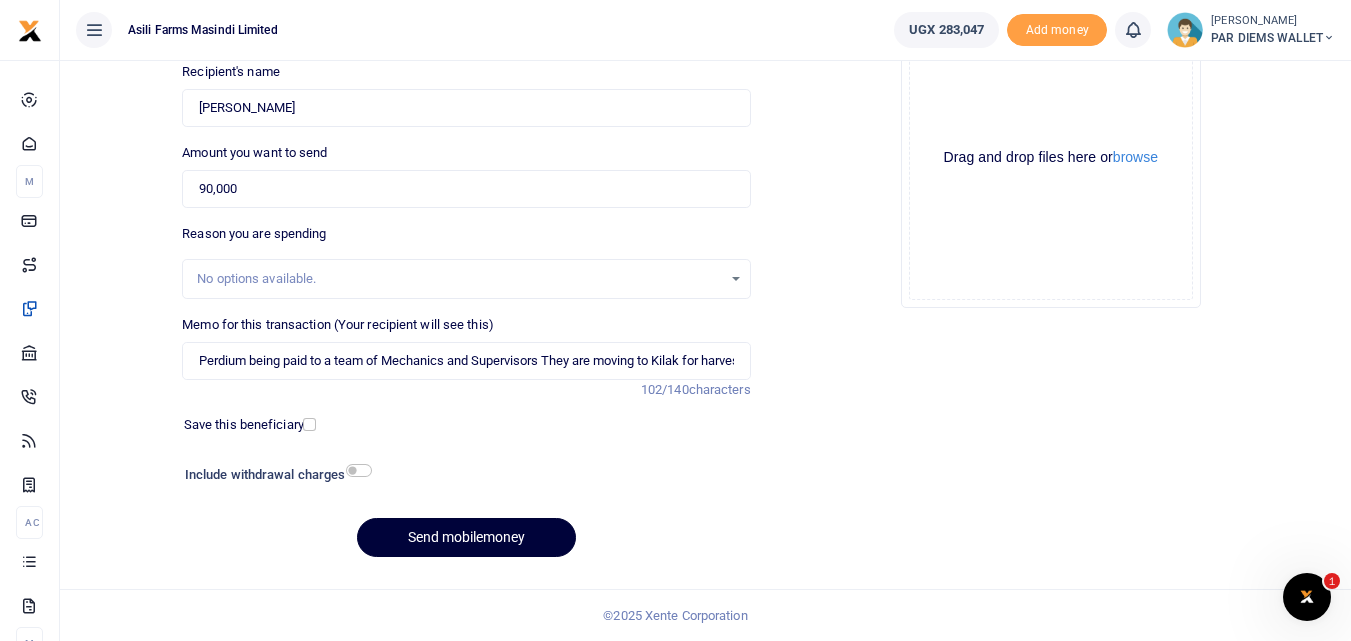 click on "Send mobilemoney" at bounding box center [466, 537] 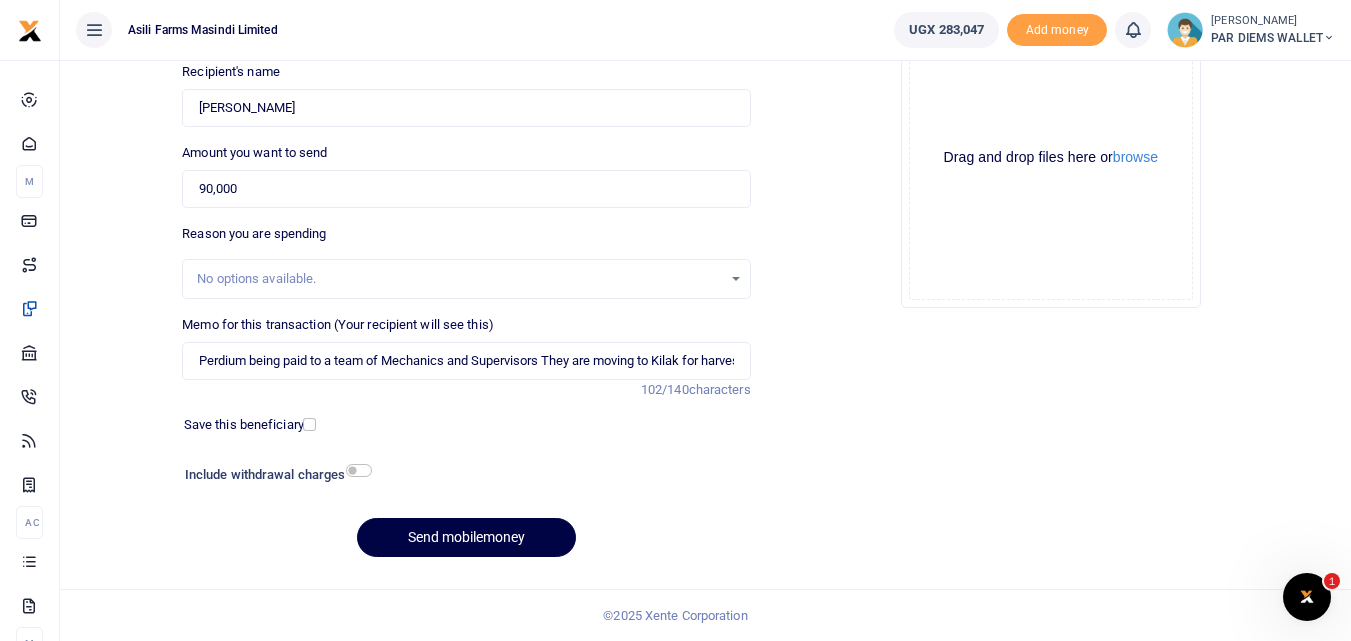 click on "Add supporting Documents
Such as invoices, receipts, notes
Drop your files here Drag and drop files here or  browse Powered by  Uppy" at bounding box center (1051, 261) 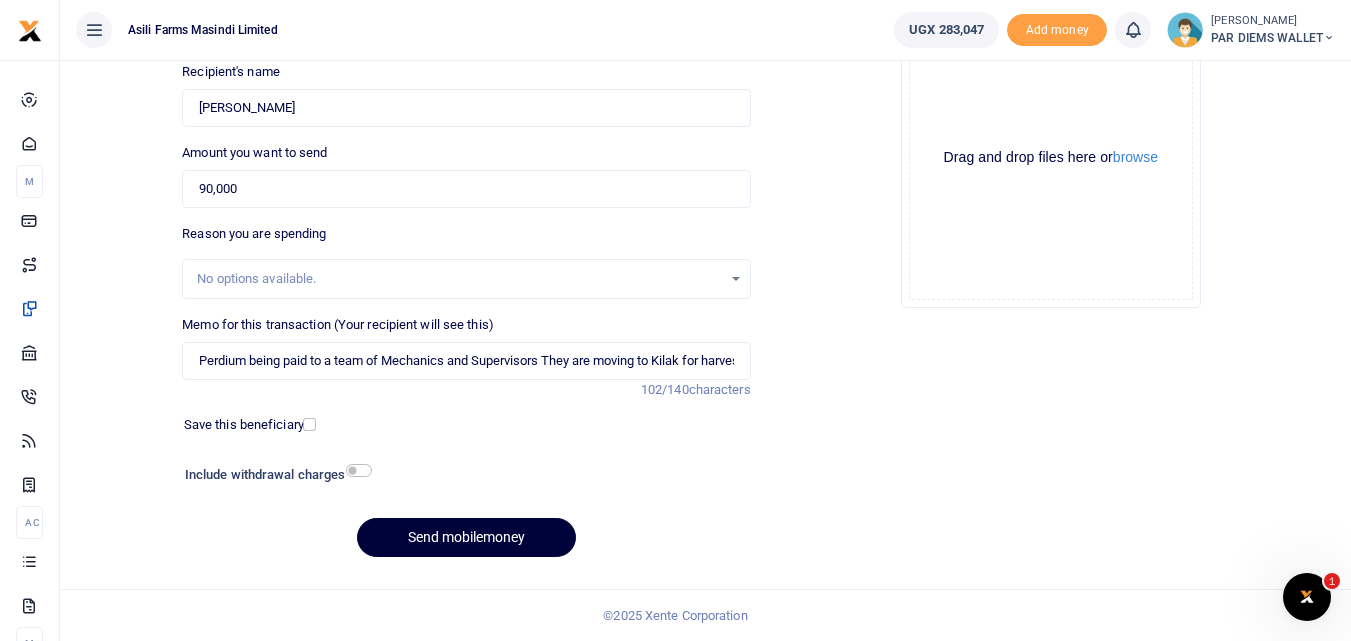 click on "Send mobilemoney" at bounding box center (466, 537) 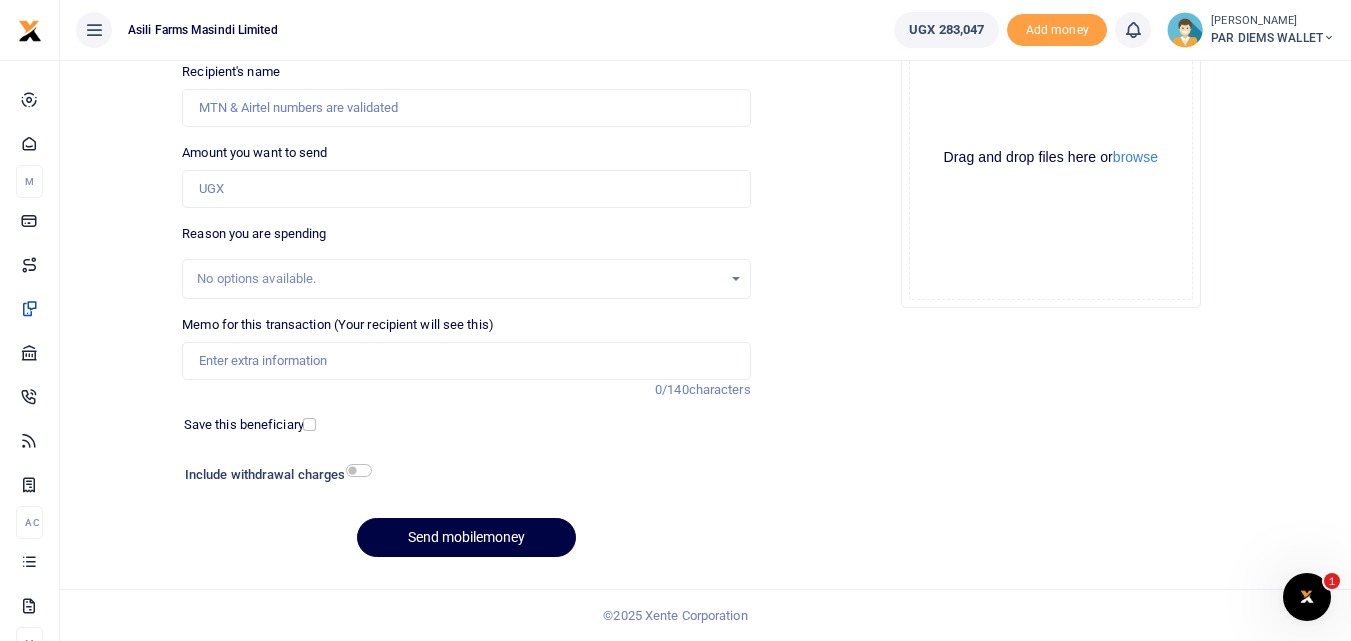 scroll, scrollTop: 225, scrollLeft: 0, axis: vertical 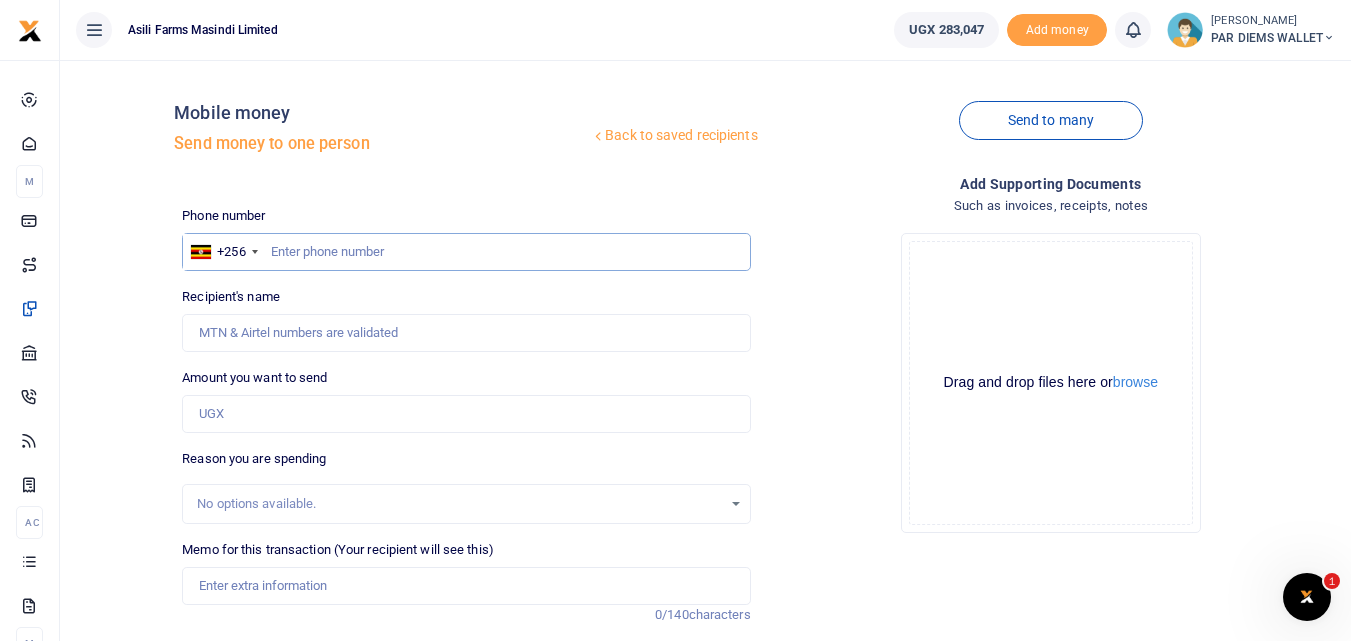 click at bounding box center (466, 252) 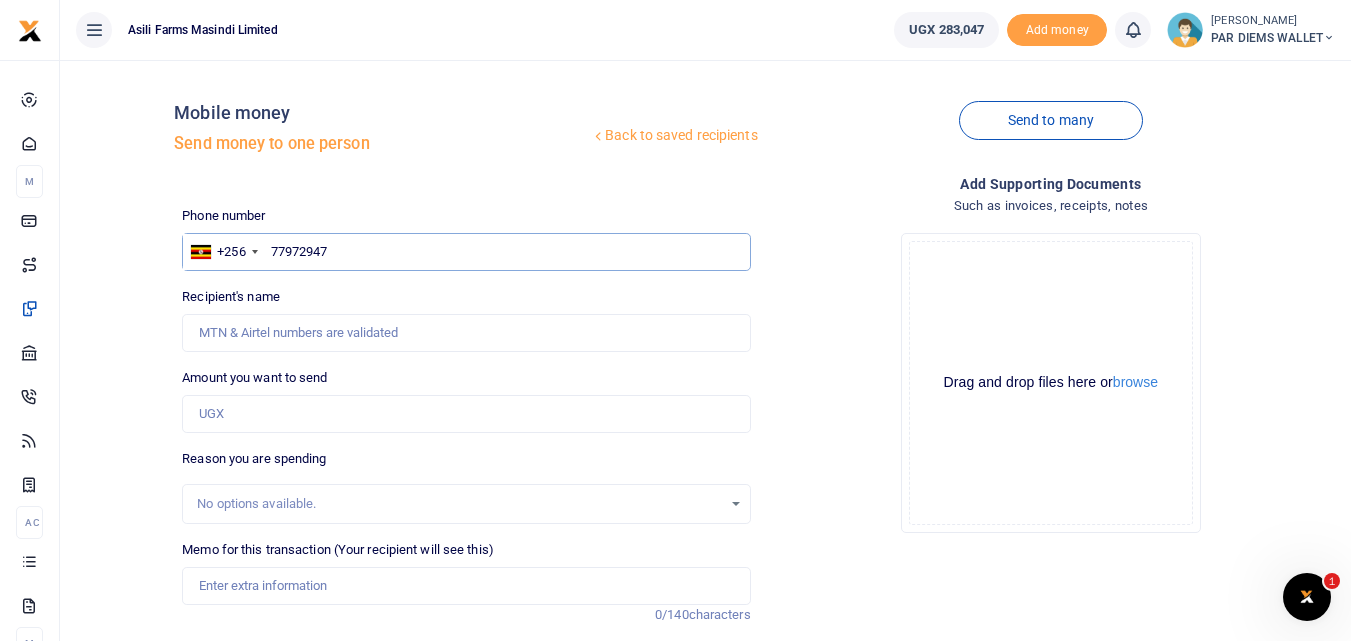 type on "779729473" 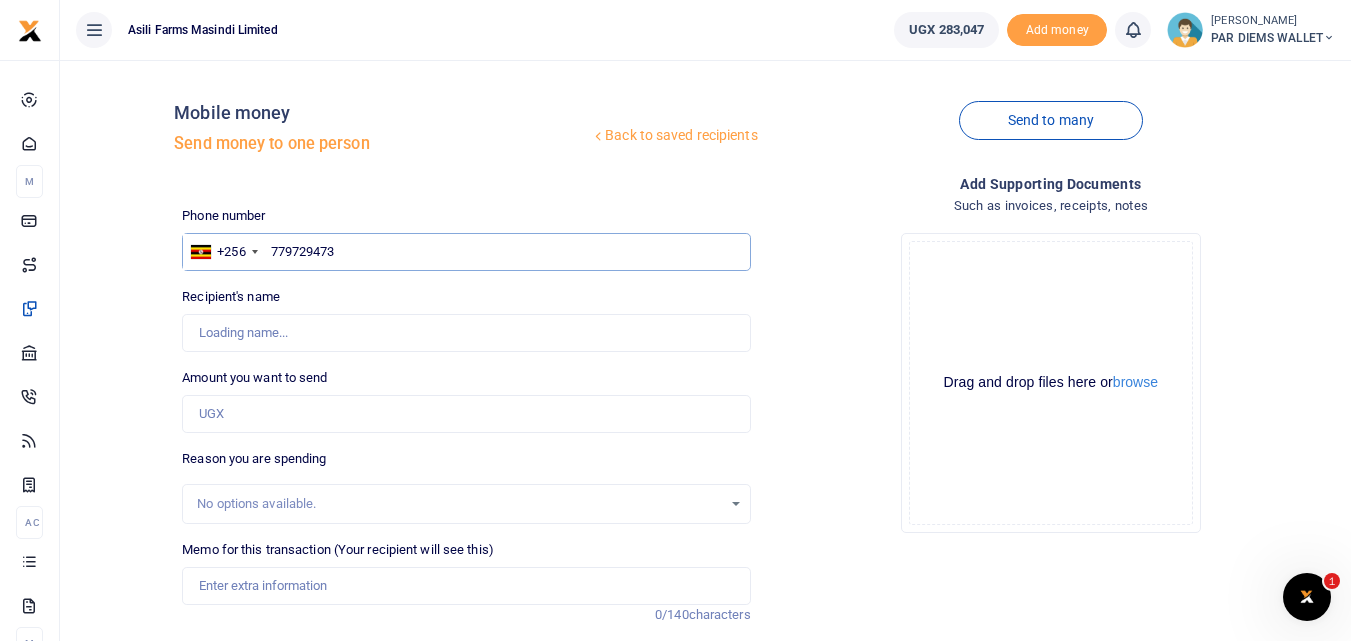 type on "Richard Asiimwe" 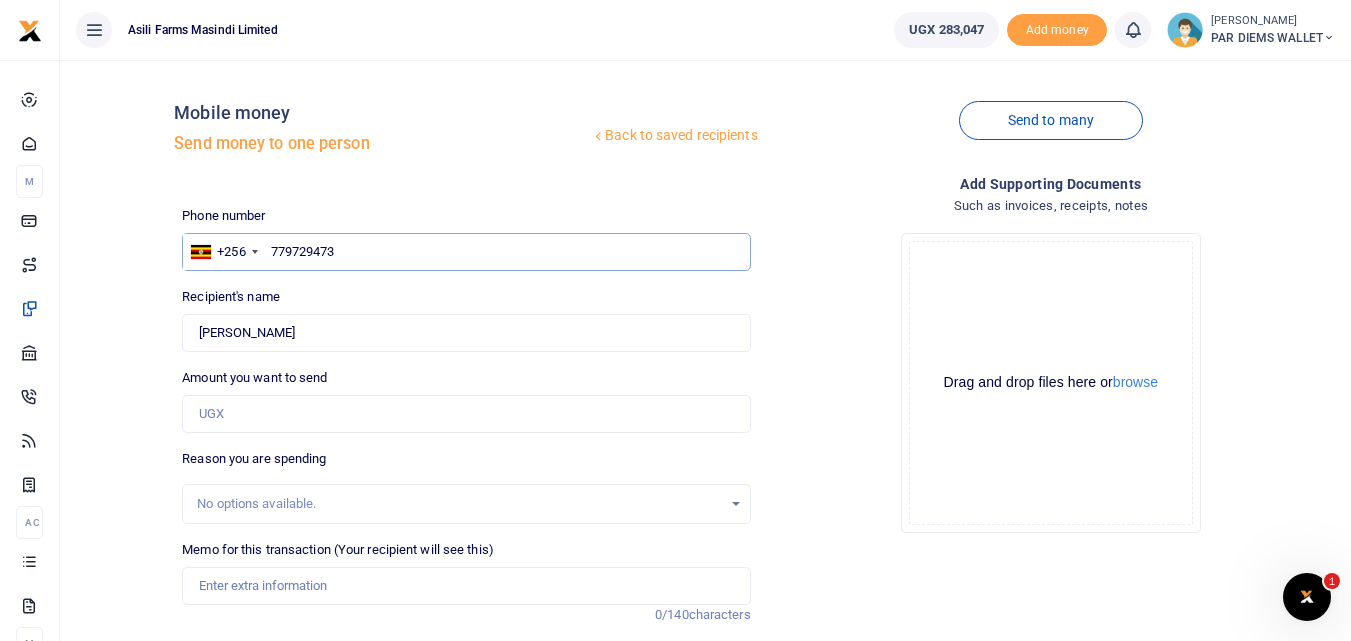 type on "779729473" 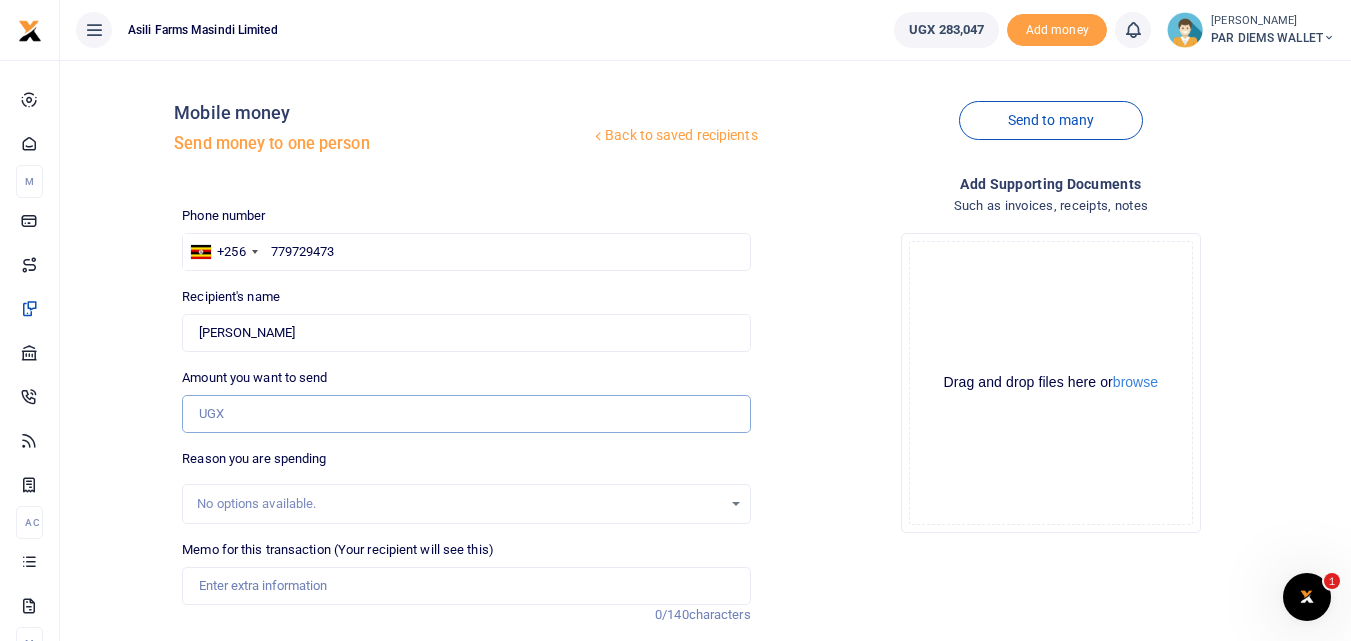 click on "Amount you want to send" at bounding box center (466, 414) 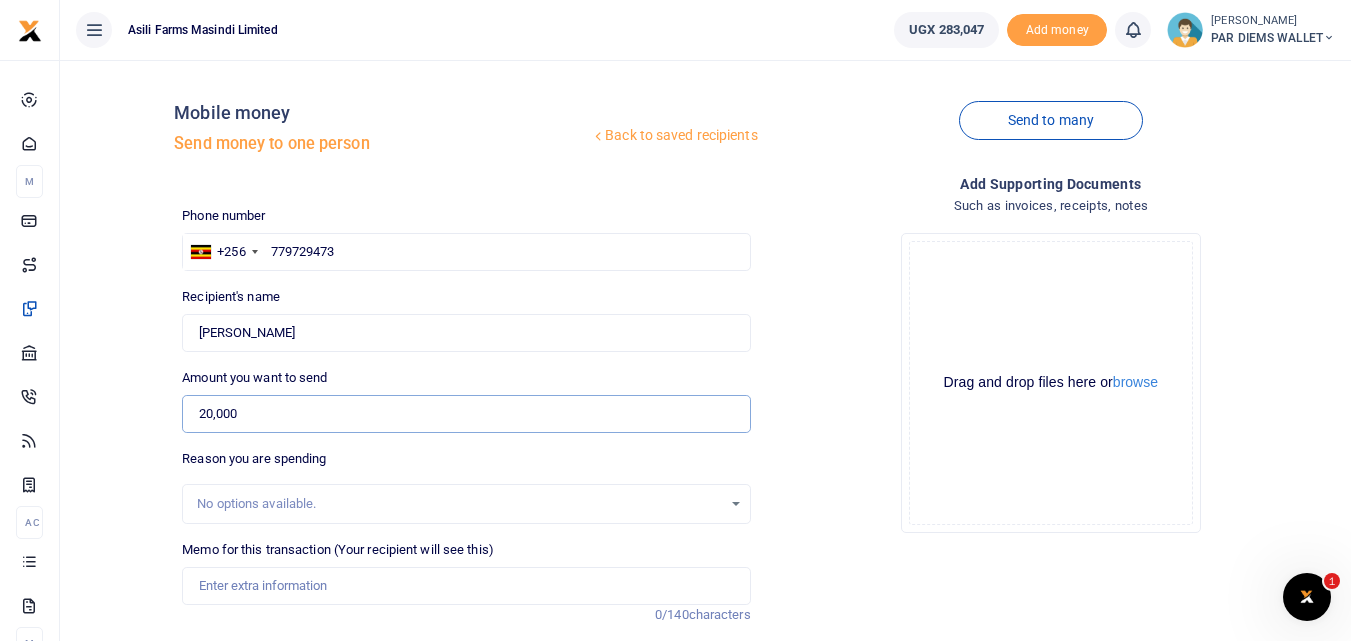 scroll, scrollTop: 225, scrollLeft: 0, axis: vertical 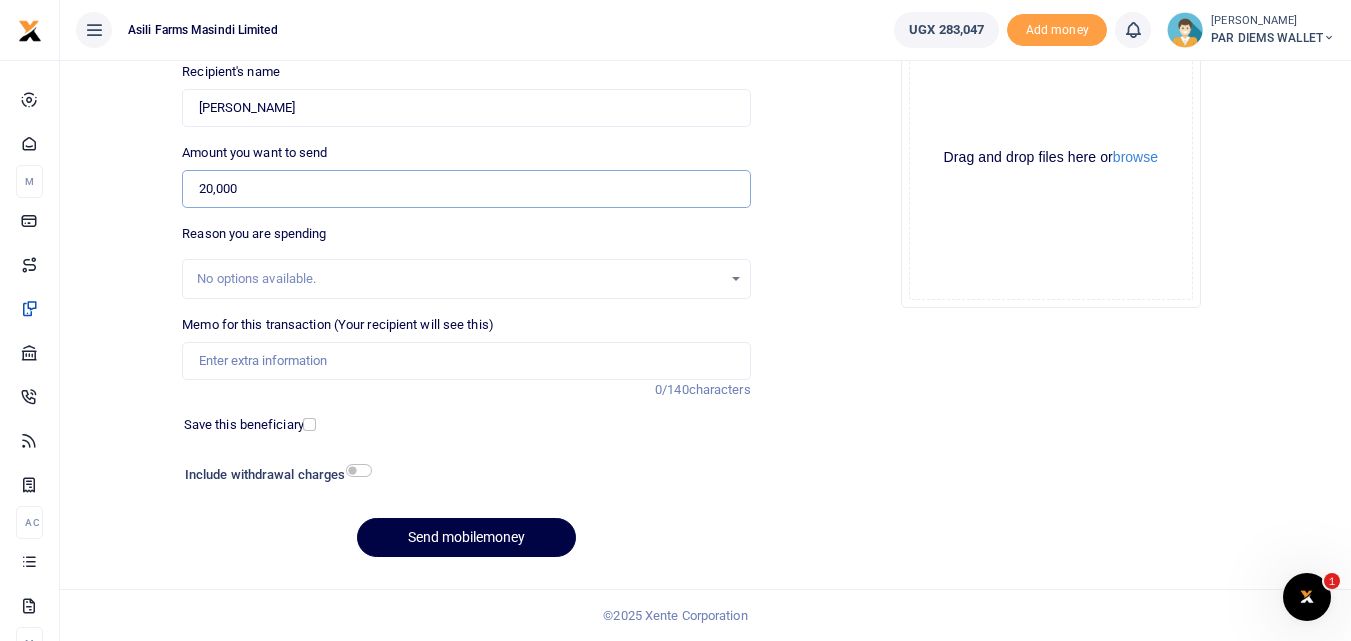type on "20,000" 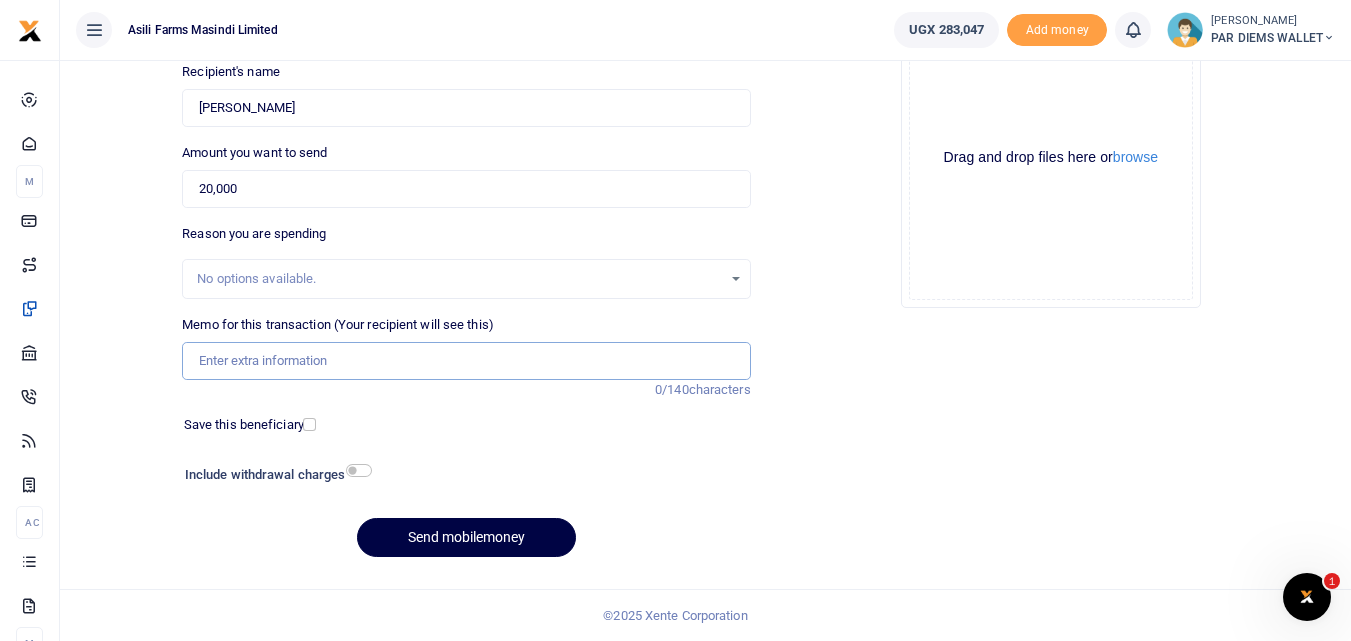click on "Memo for this transaction (Your recipient will see this)" at bounding box center [466, 361] 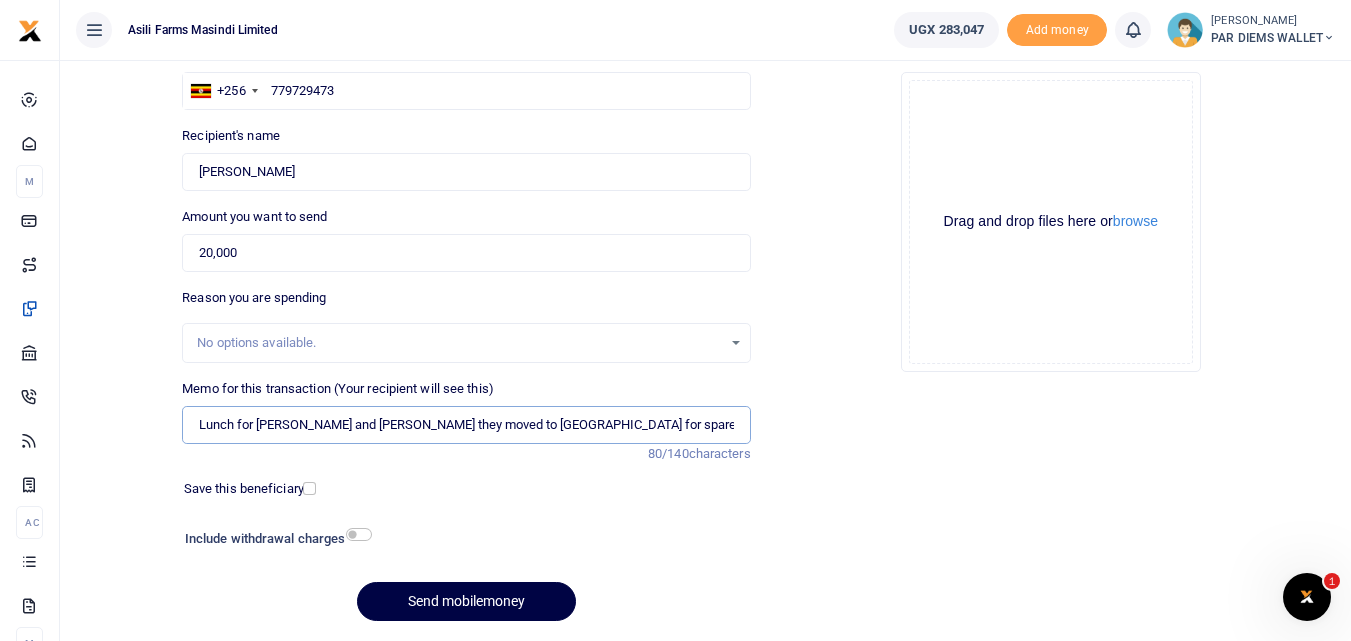 scroll, scrollTop: 153, scrollLeft: 0, axis: vertical 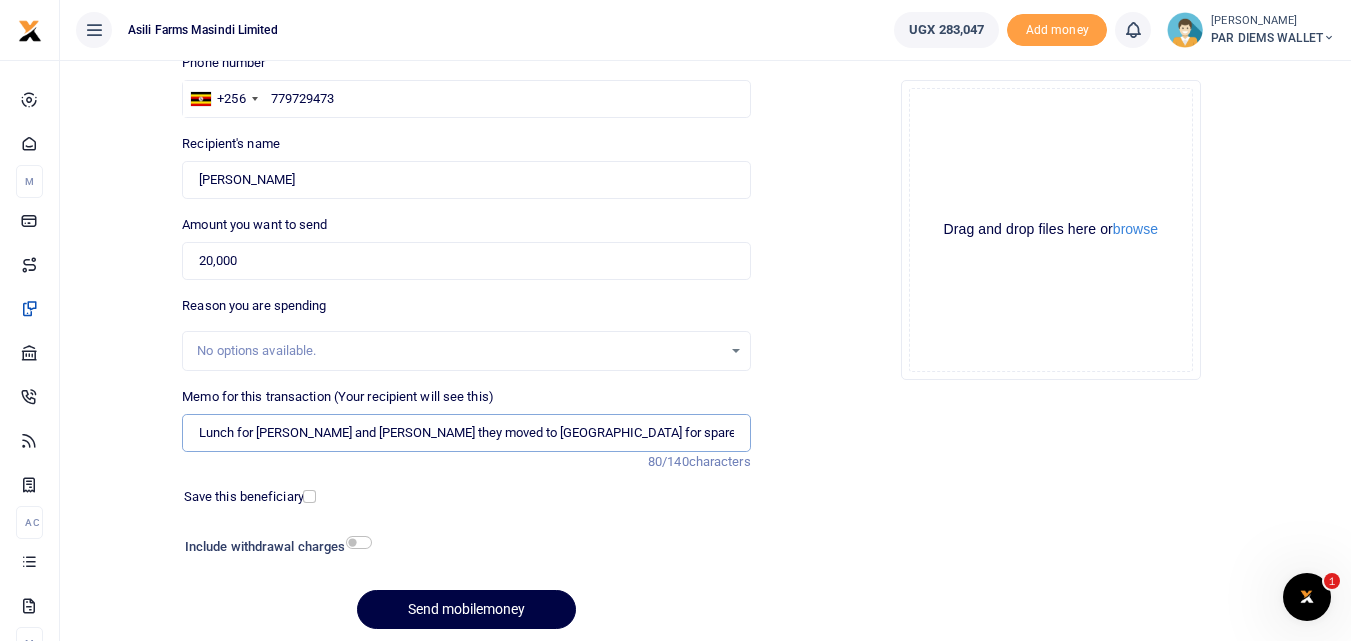 type on "Lunch for [PERSON_NAME] and [PERSON_NAME] they moved to [GEOGRAPHIC_DATA] for spare modification" 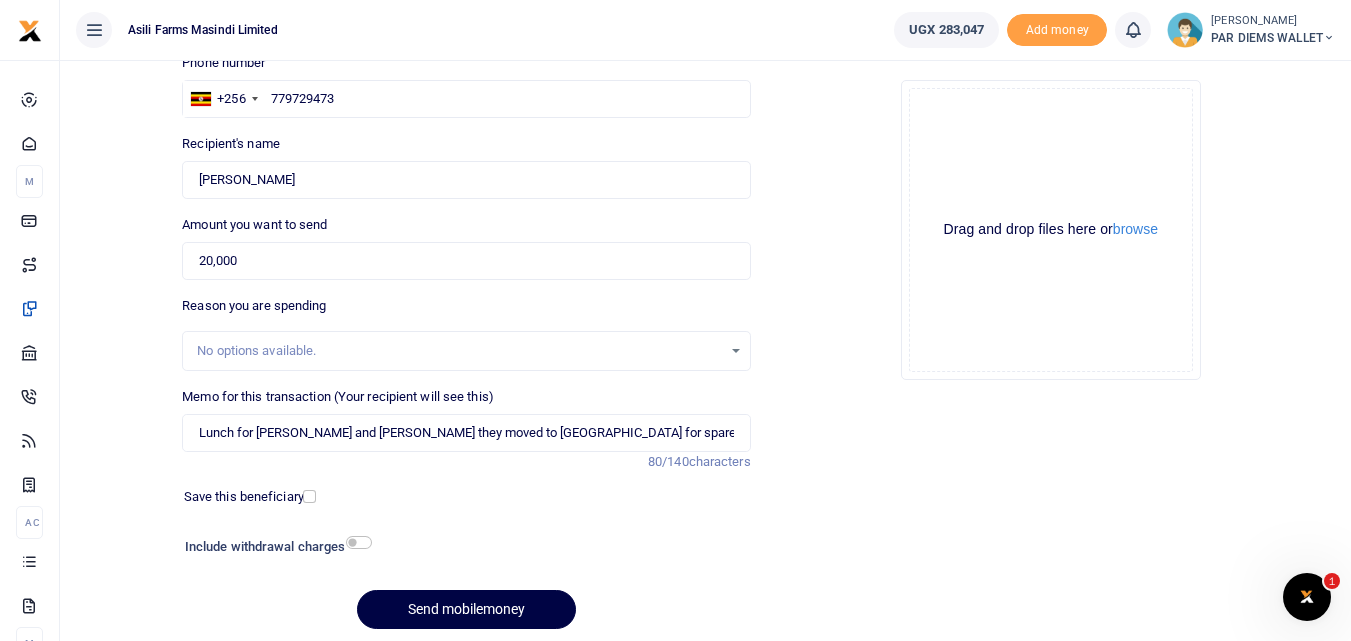 click on "Drag and drop files here or  browse Powered by  Uppy" 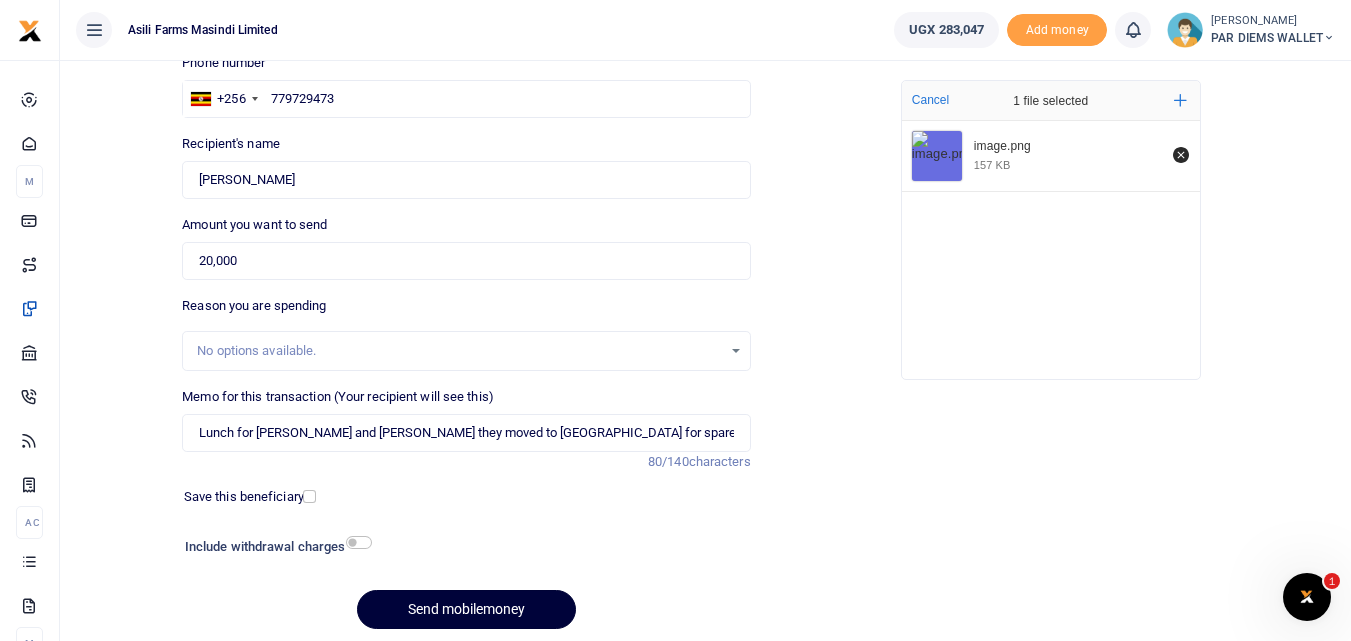 click on "Send mobilemoney" at bounding box center (466, 609) 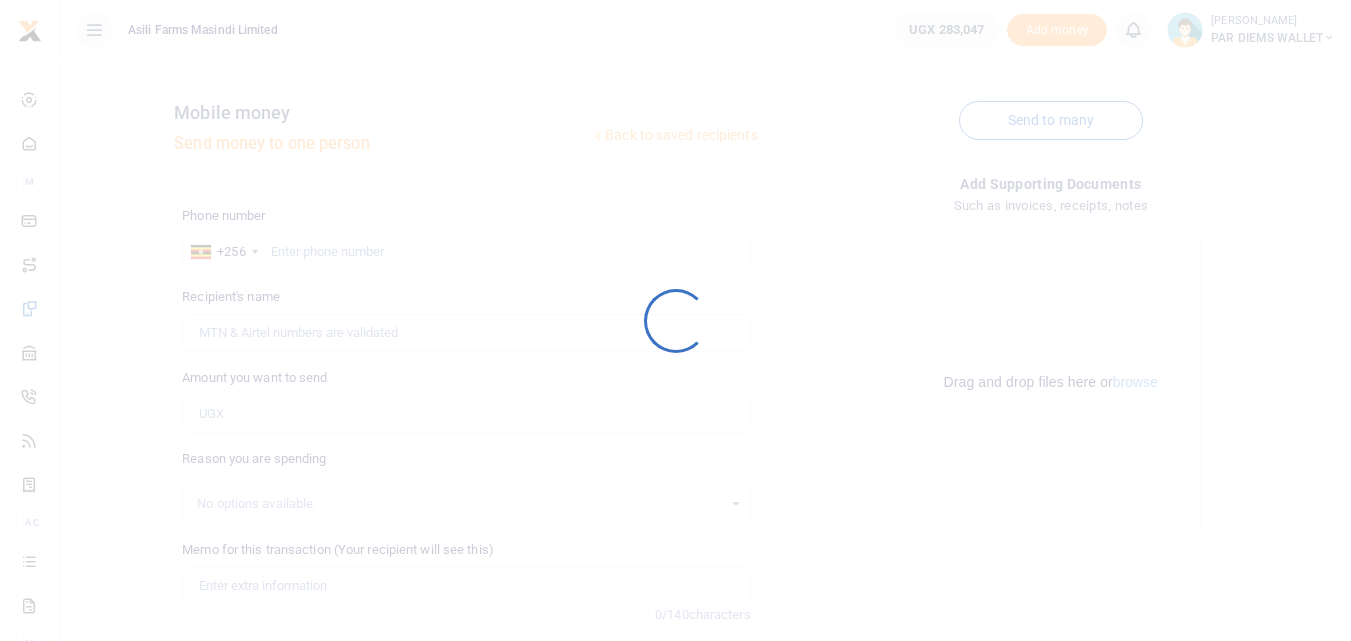 scroll, scrollTop: 153, scrollLeft: 0, axis: vertical 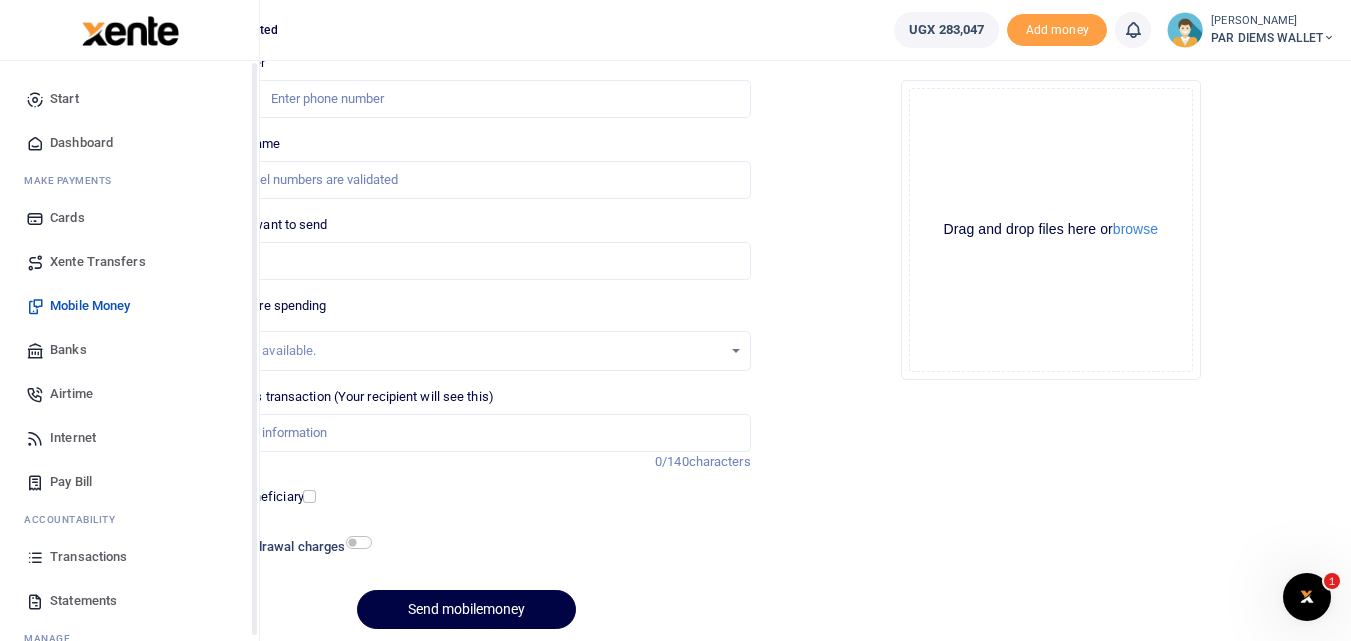 click at bounding box center [35, 557] 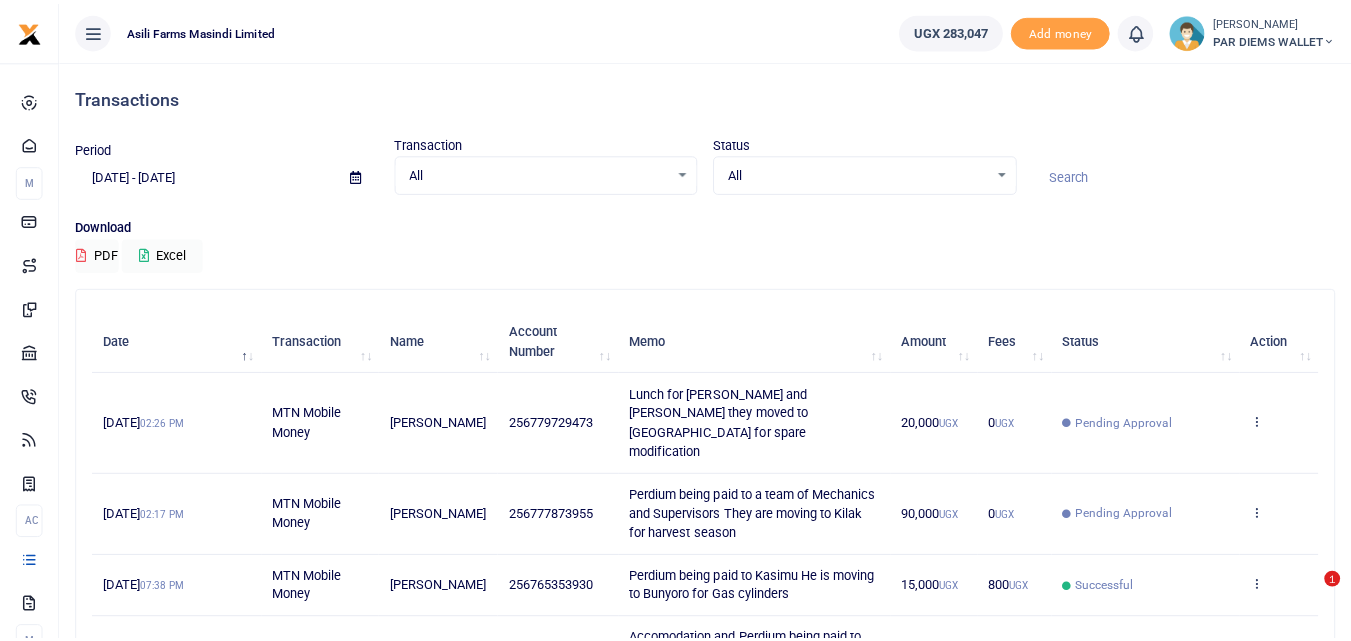 scroll, scrollTop: 0, scrollLeft: 0, axis: both 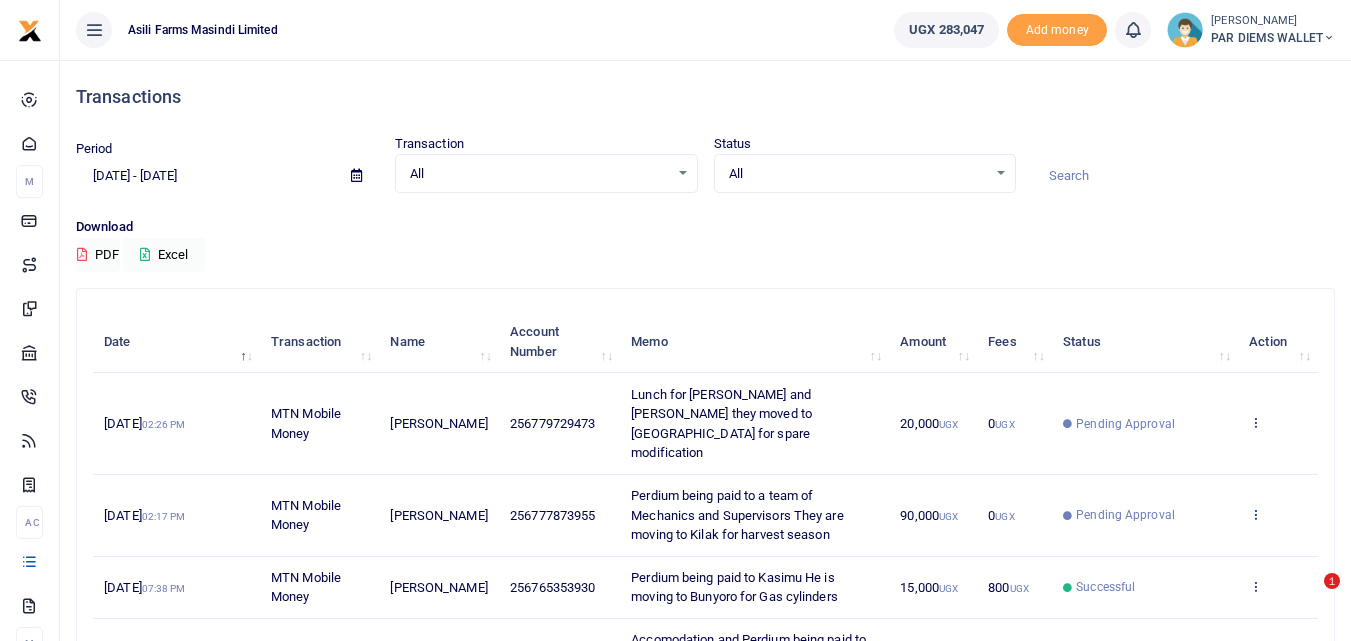 click at bounding box center [1255, 515] 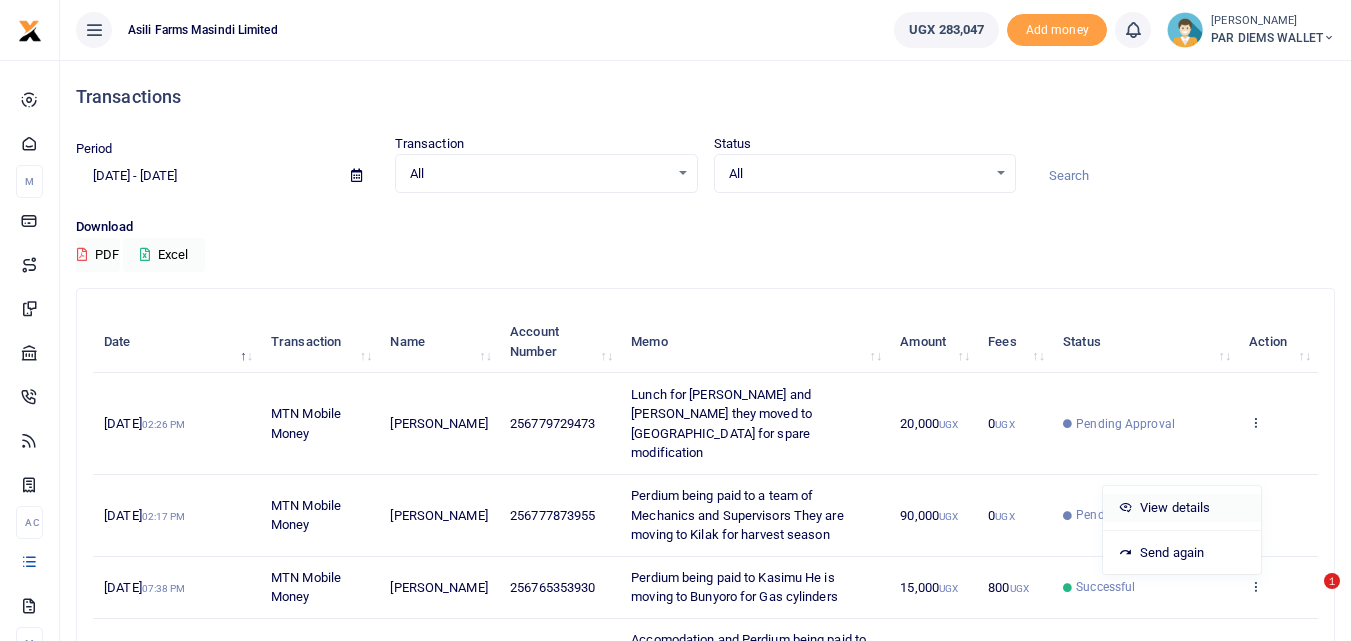 click on "View details" at bounding box center (1182, 508) 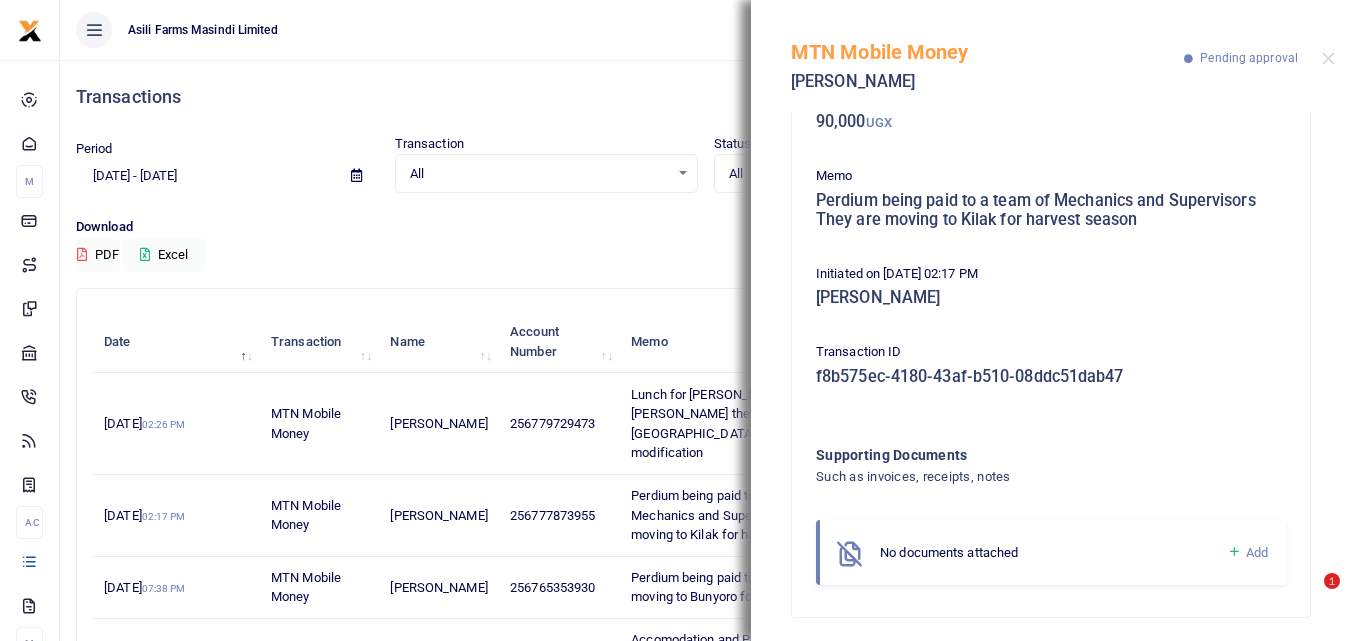scroll, scrollTop: 139, scrollLeft: 0, axis: vertical 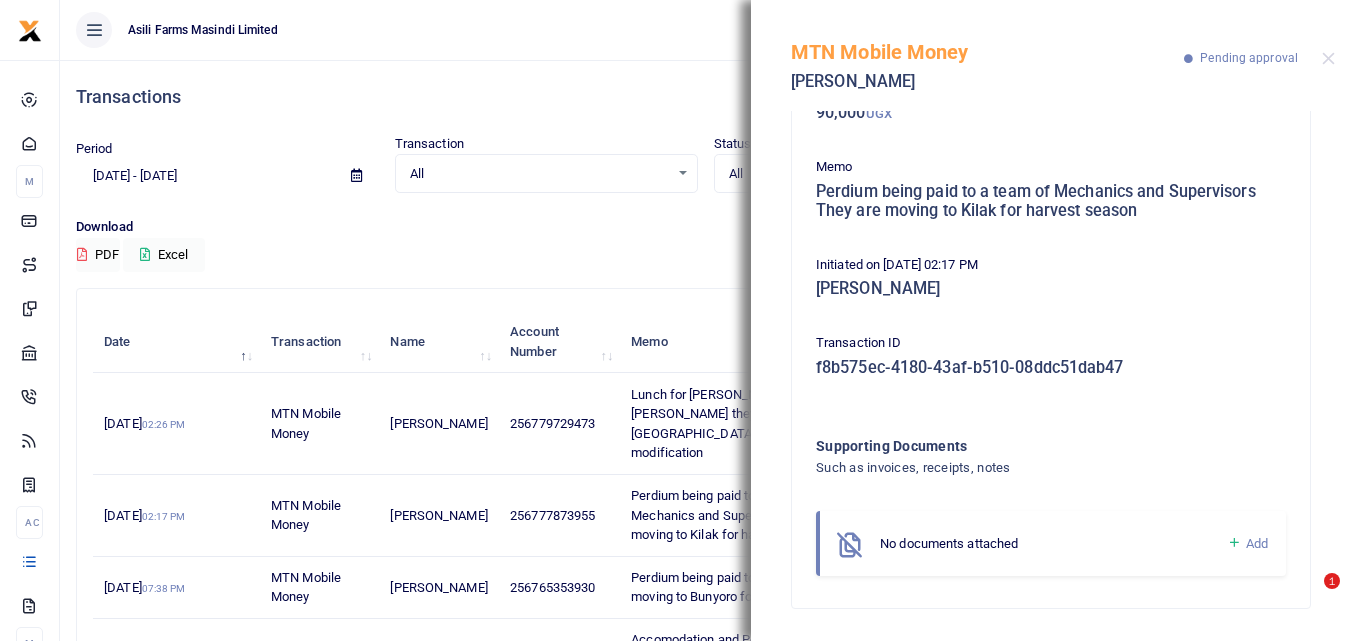 click on "Supporting Documents
Such as invoices, receipts, notes" at bounding box center (1010, 469) 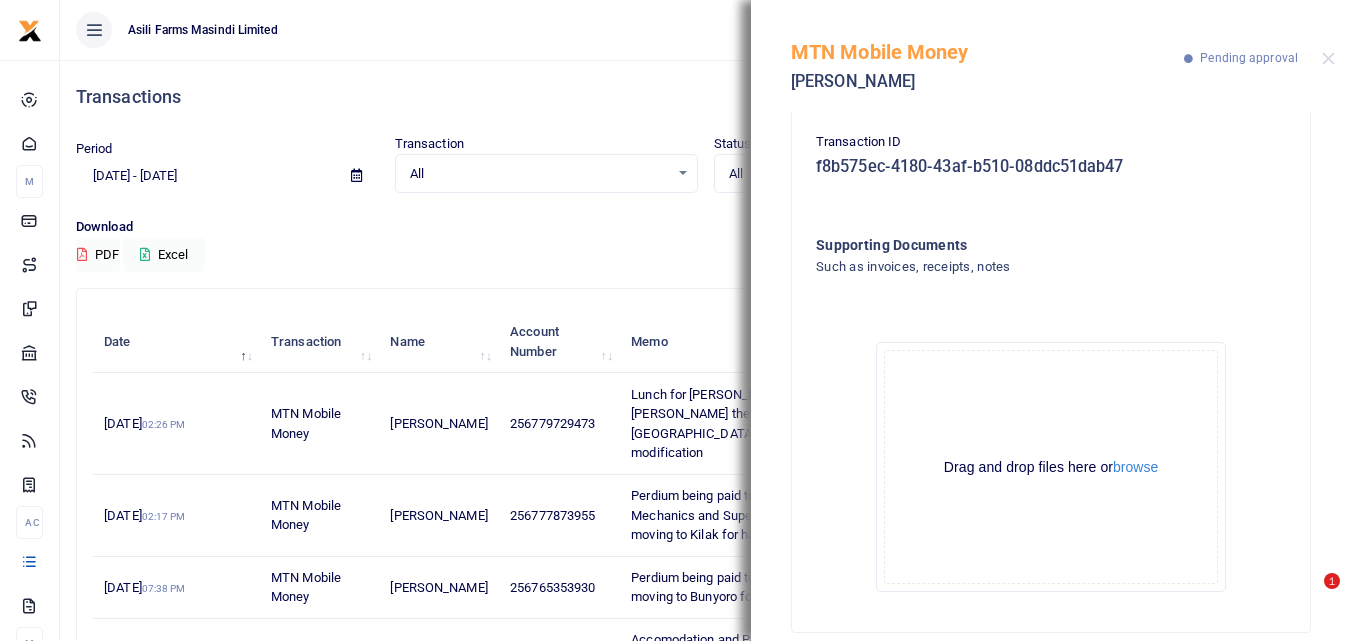 scroll, scrollTop: 364, scrollLeft: 0, axis: vertical 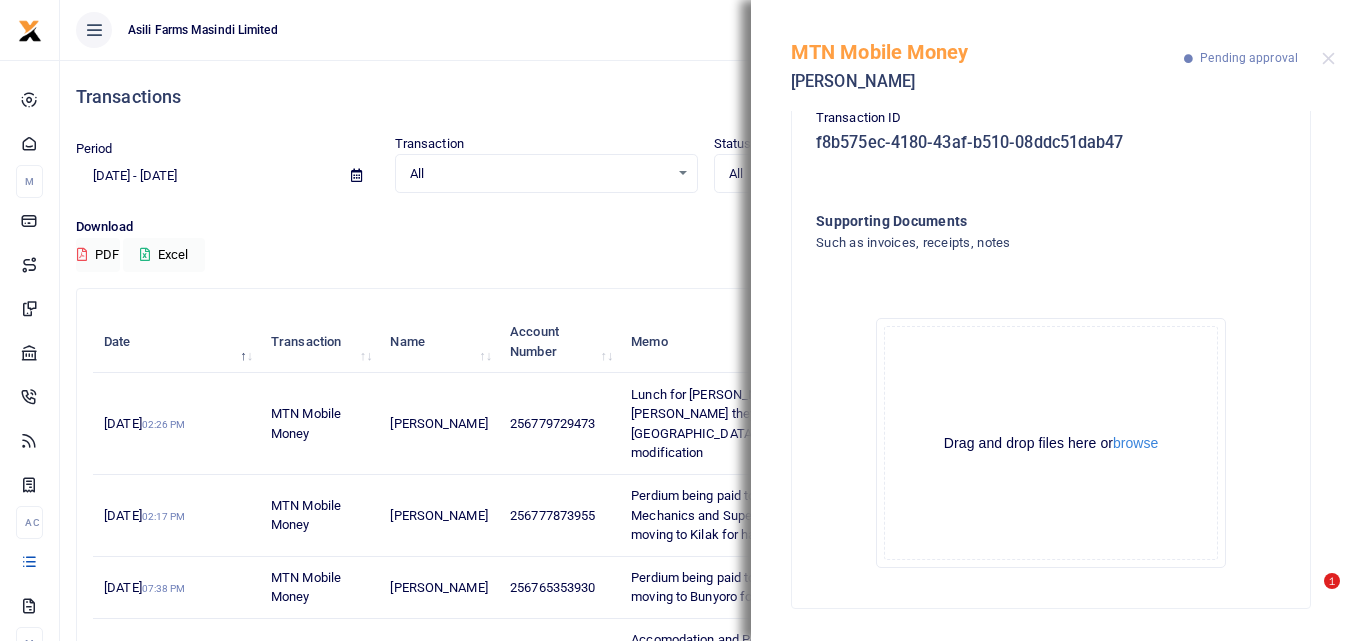 click on "Drag and drop files here or  browse Powered by  Uppy" 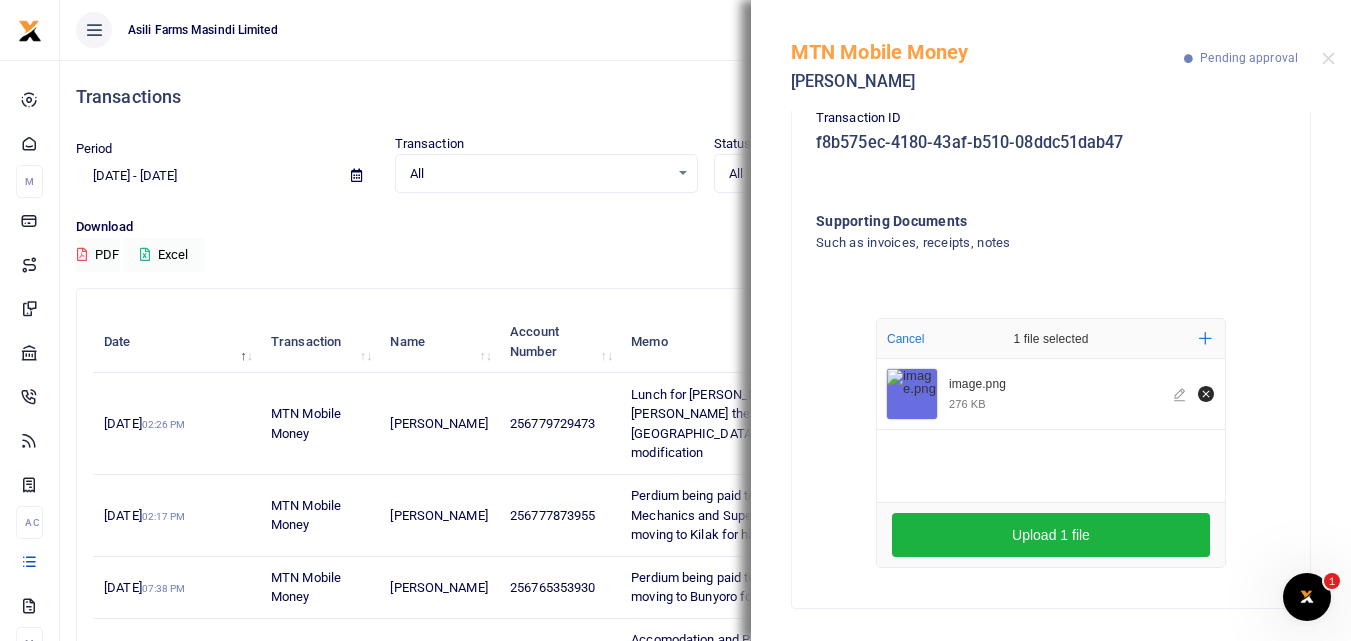 scroll, scrollTop: 0, scrollLeft: 0, axis: both 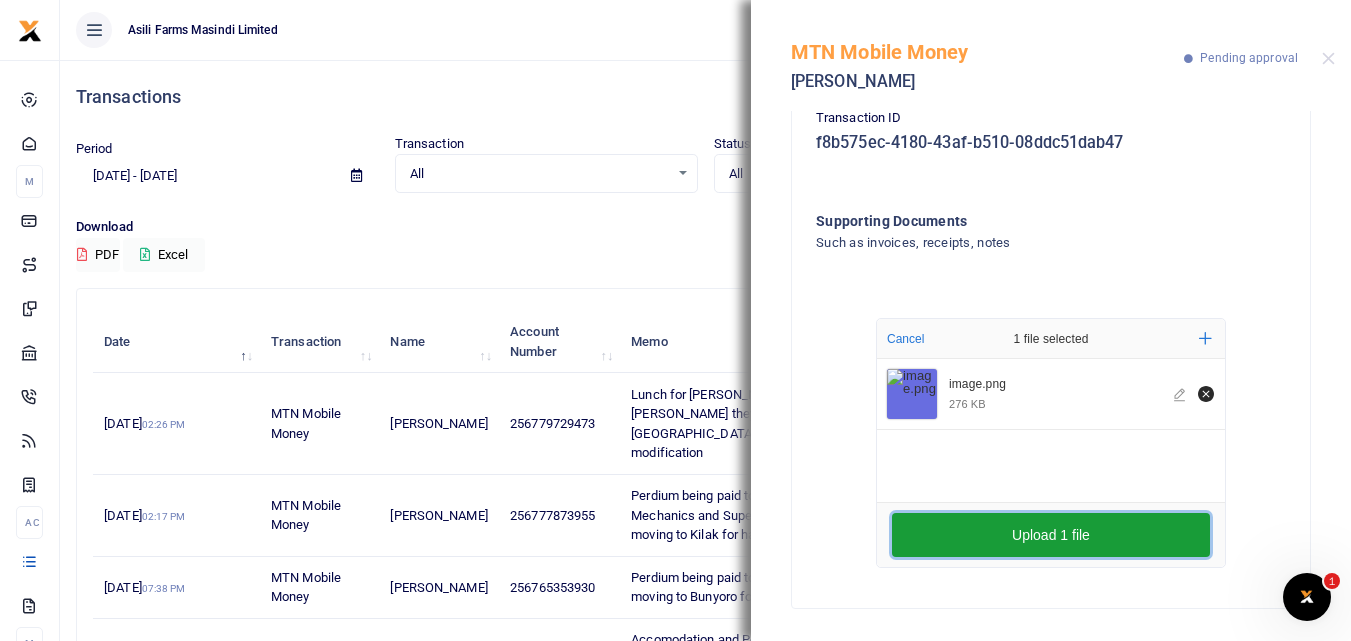 click on "Upload 1 file" at bounding box center (1051, 535) 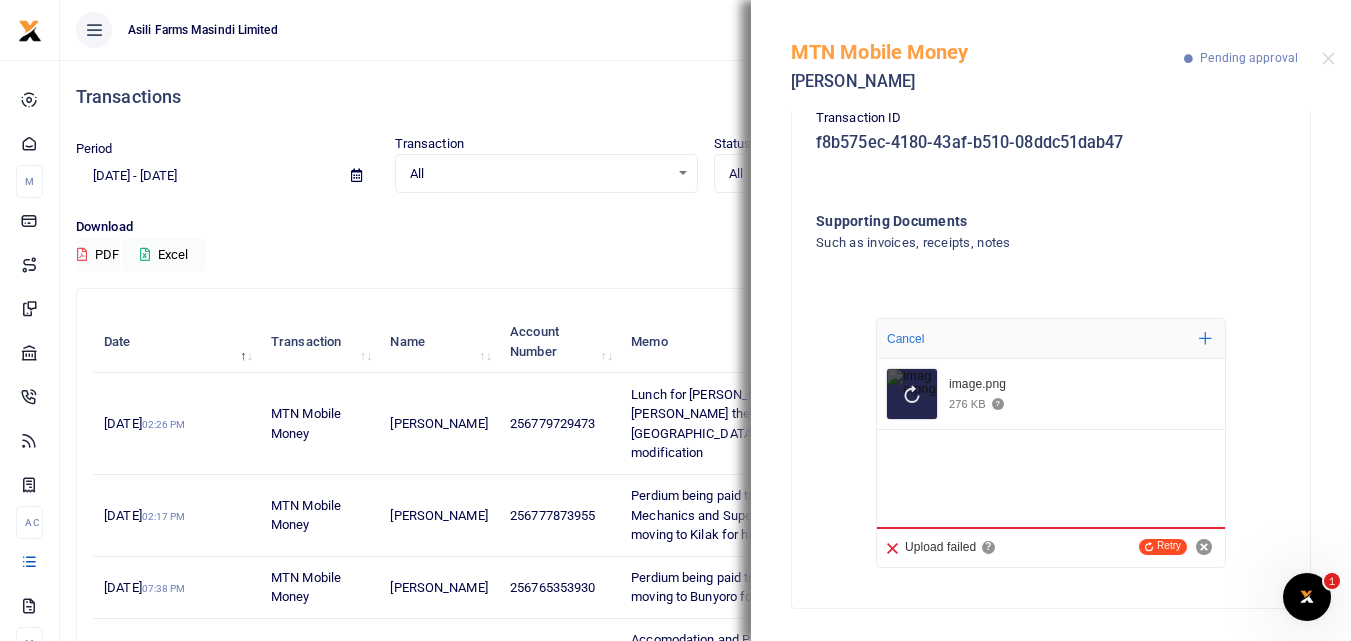 click on "Download" at bounding box center (705, 227) 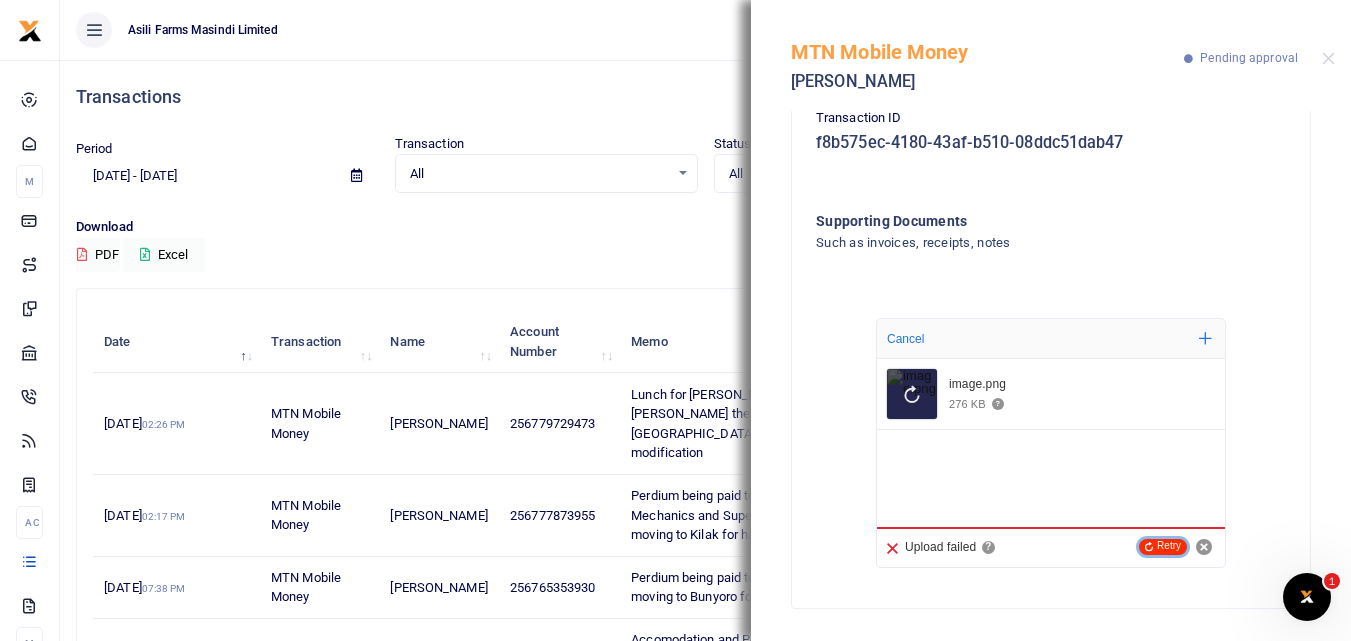 click on "Retry" 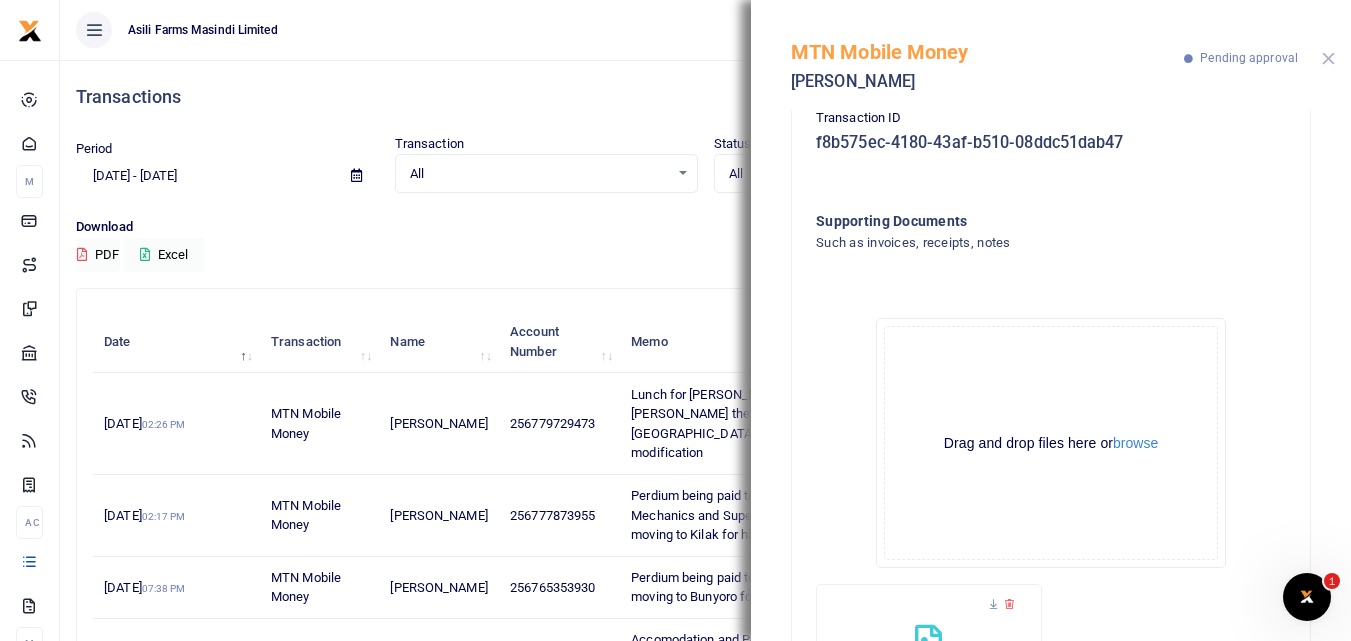 click at bounding box center [1328, 58] 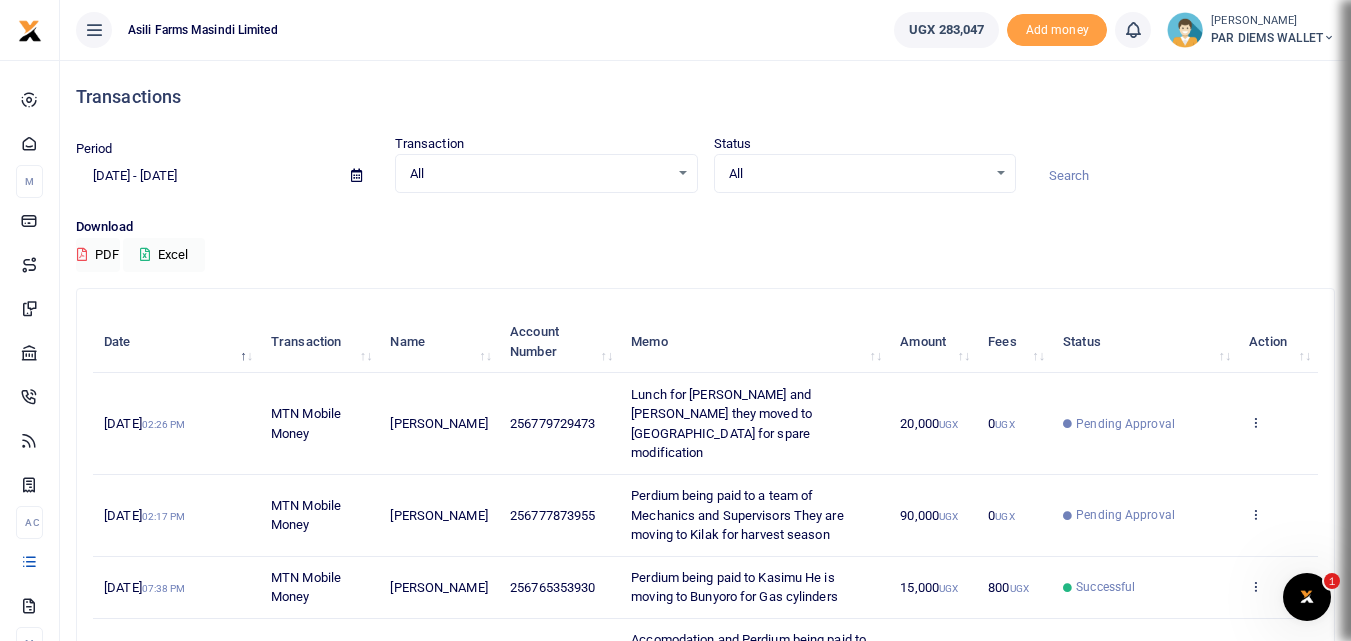 click on "Start
Dashboard
M ake Payments
Cards
Xente Transfers
Mobile Money
Banks
Airtime Ac" at bounding box center (675, 655) 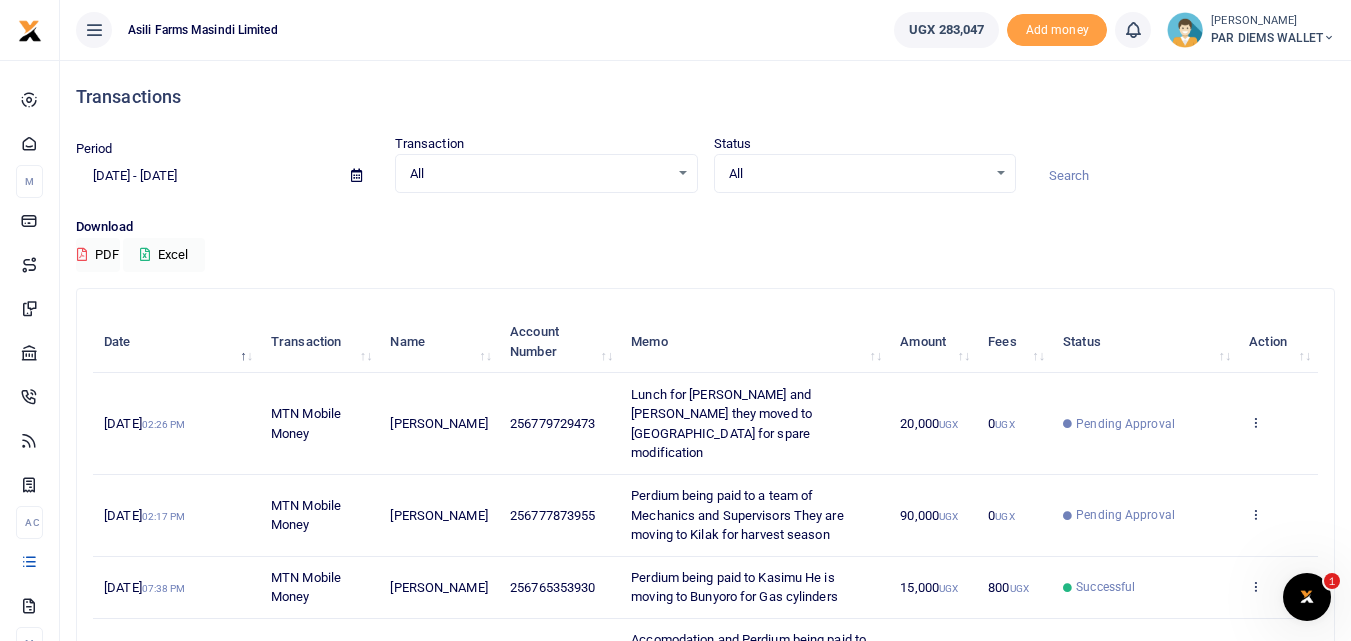 click on "Transactions
Period
06/28/2025 - 07/27/2025
Transaction
All Select an option...
All
Airtime
Internet
Utilities
Invoices
Mobile Money Payout
Deposits/Topup
Card creation
Taxes
Bank to Bank Transfer
Status
All Select an option...
All Processing Failed" at bounding box center (705, 685) 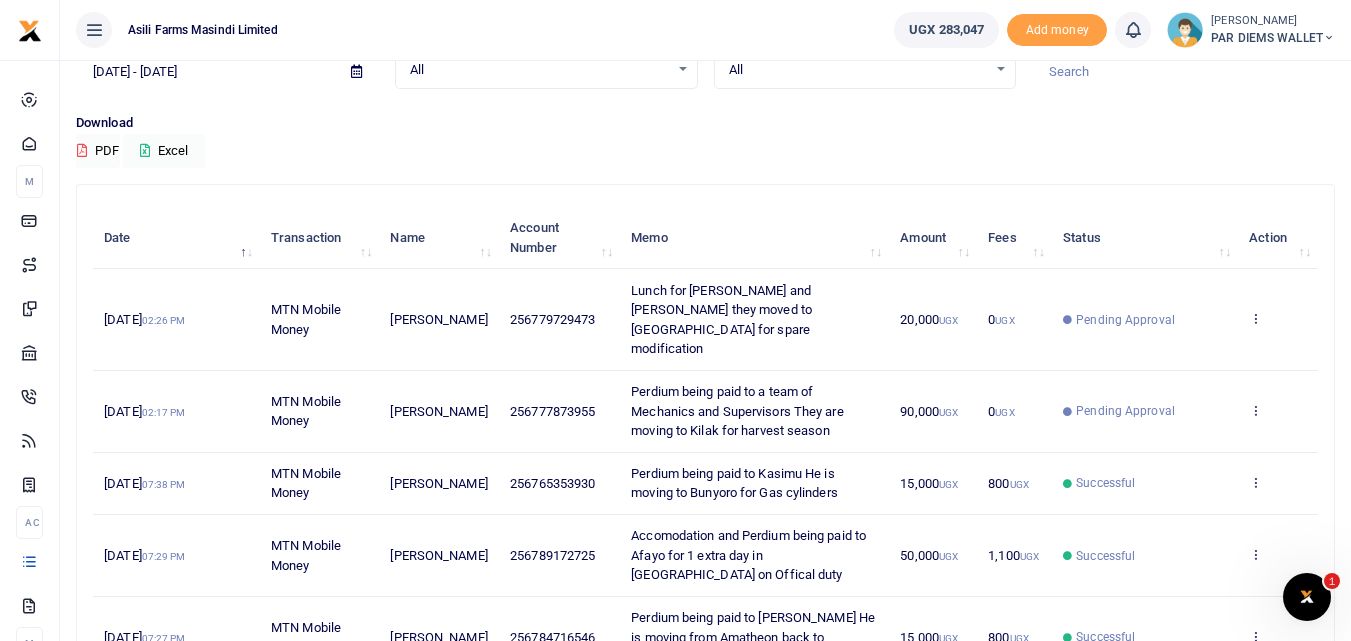 scroll, scrollTop: 100, scrollLeft: 0, axis: vertical 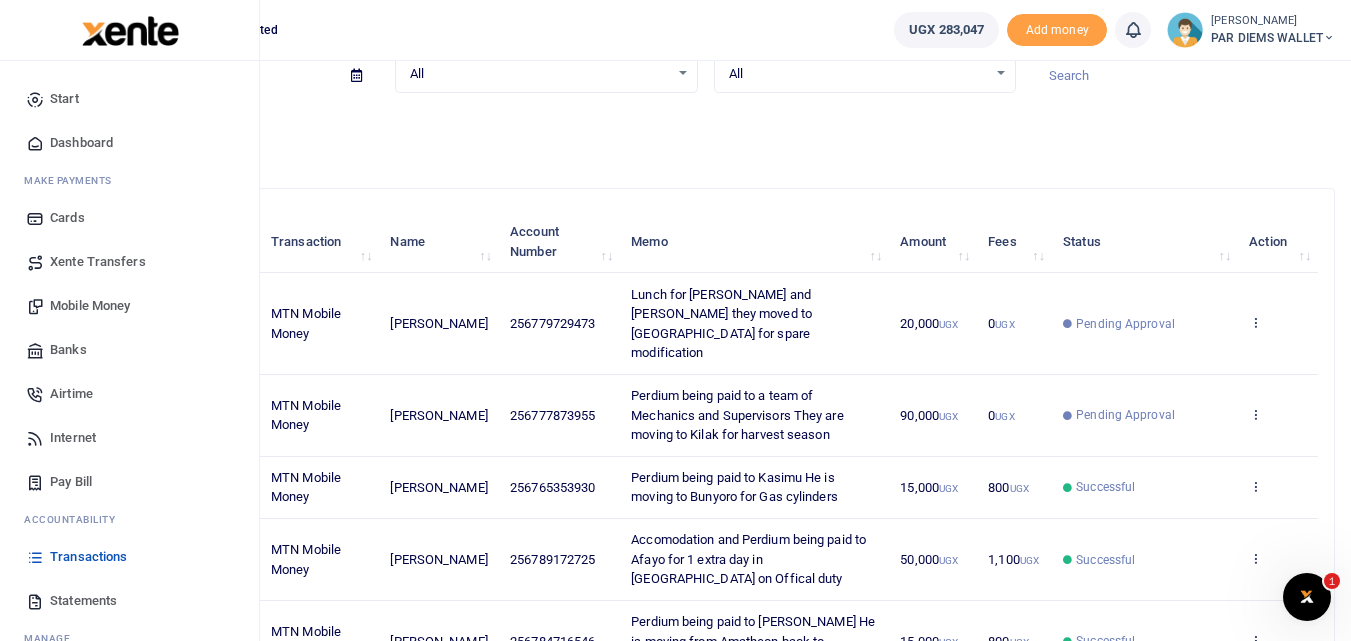 click on "Mobile Money" at bounding box center (90, 306) 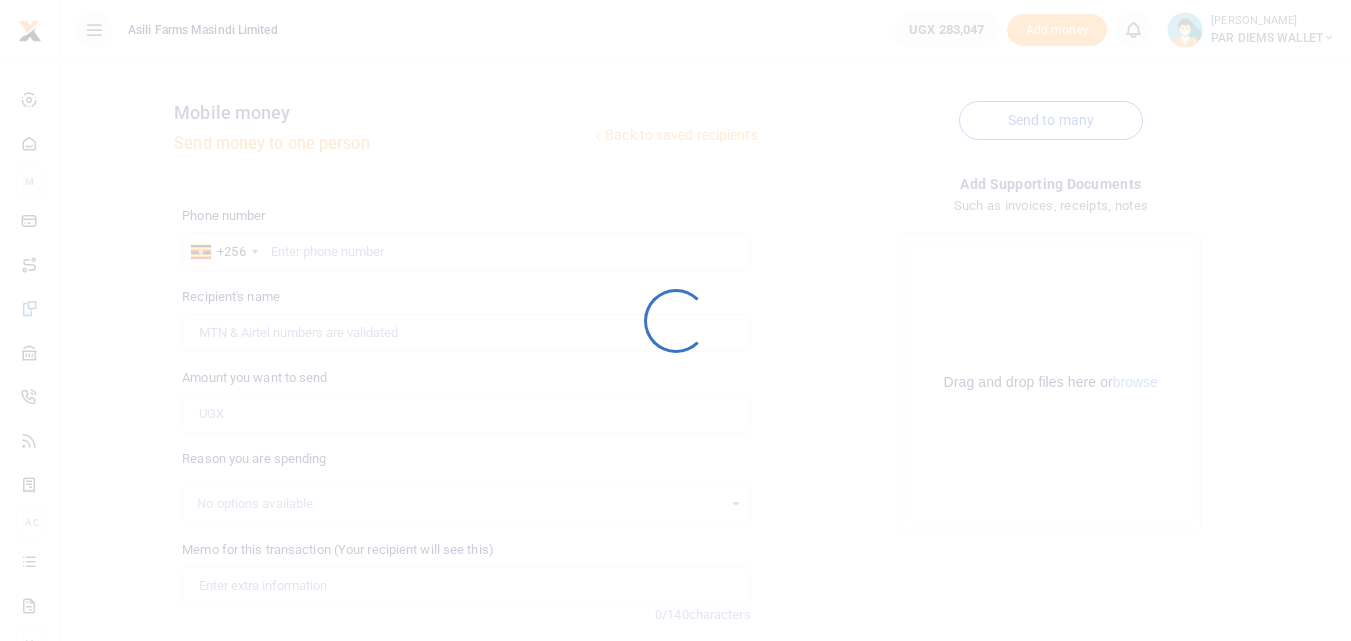 scroll, scrollTop: 0, scrollLeft: 0, axis: both 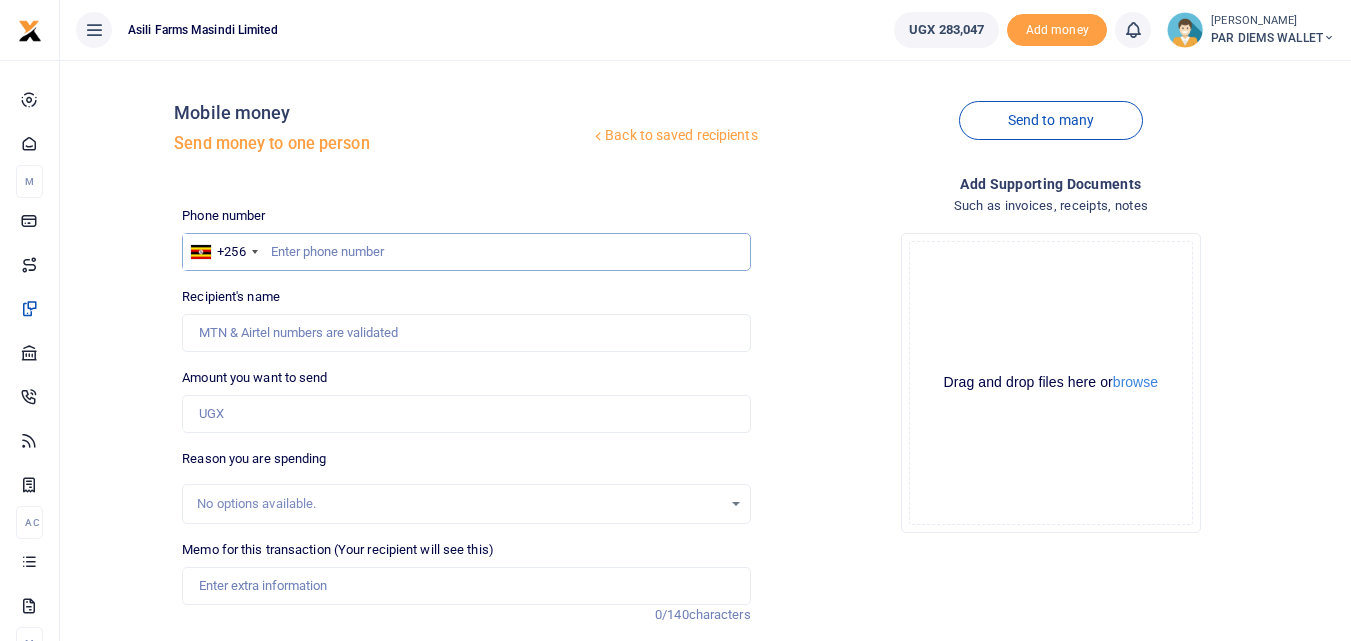 click at bounding box center [466, 252] 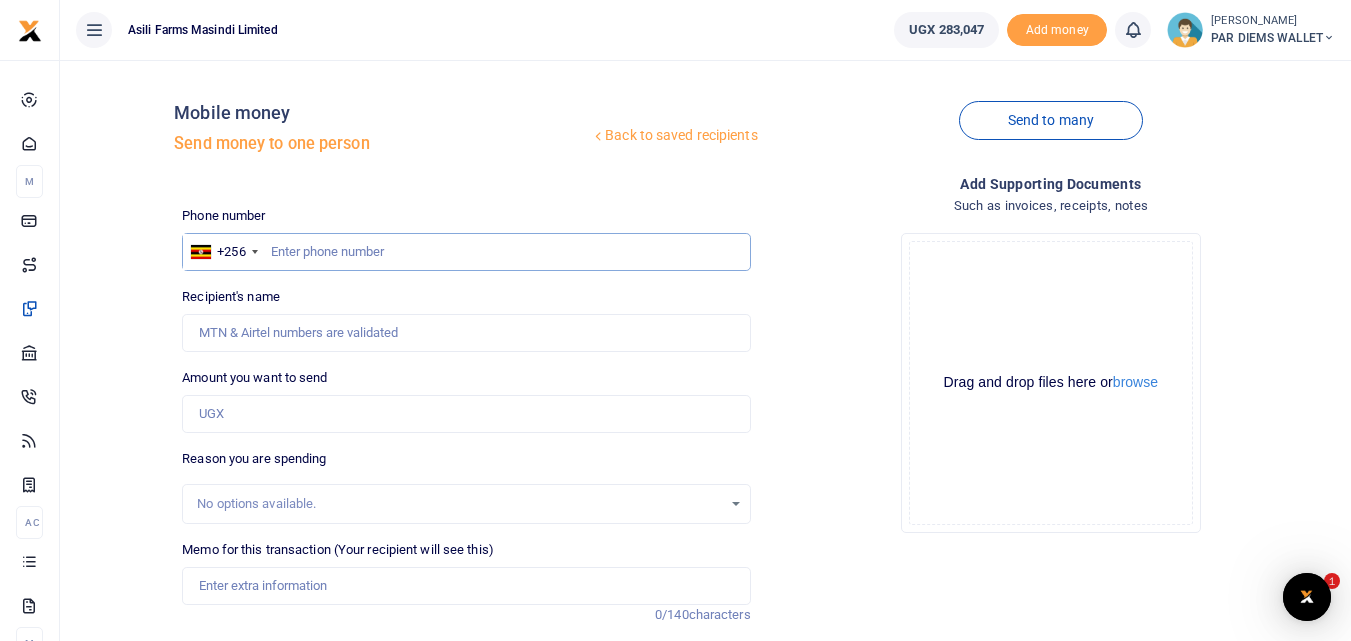 scroll, scrollTop: 0, scrollLeft: 0, axis: both 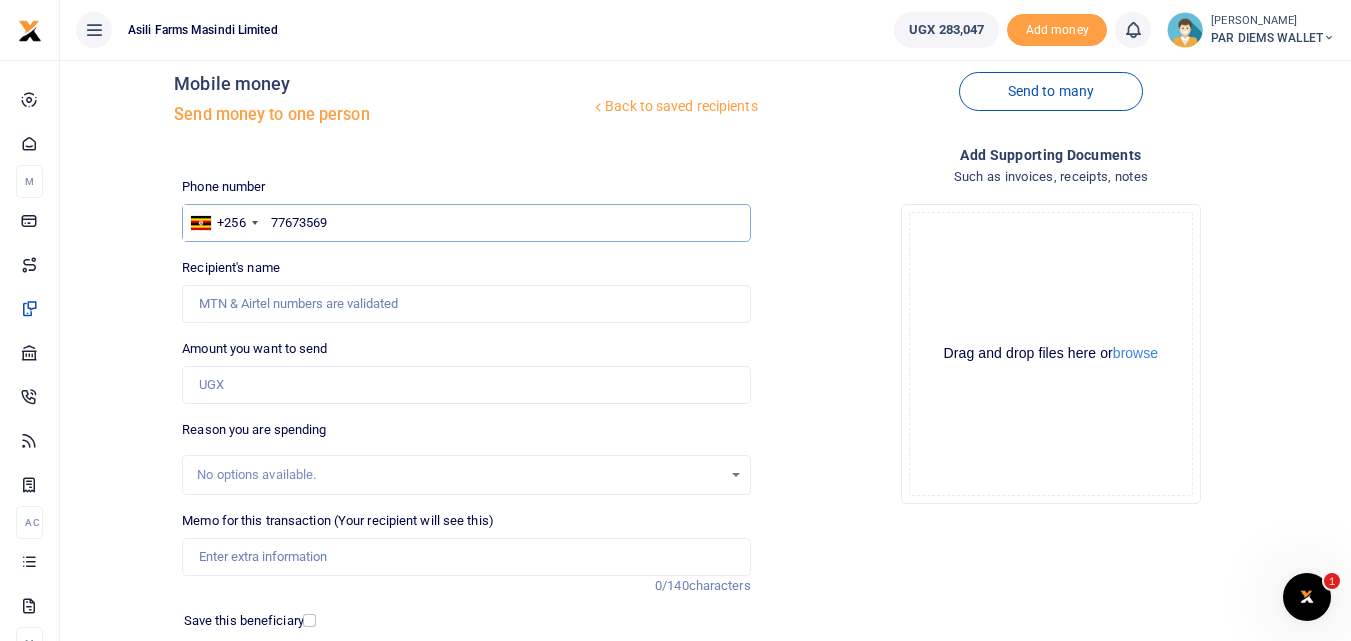 type on "776735693" 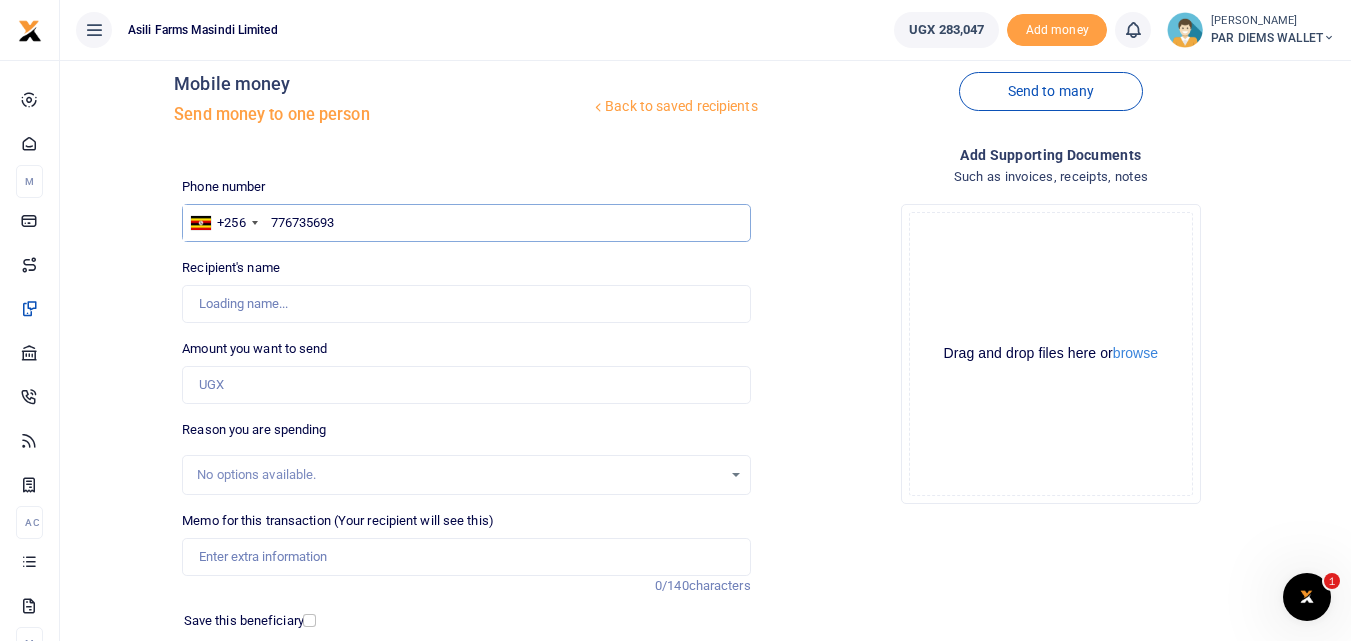 type on "Nyanzi Reuben" 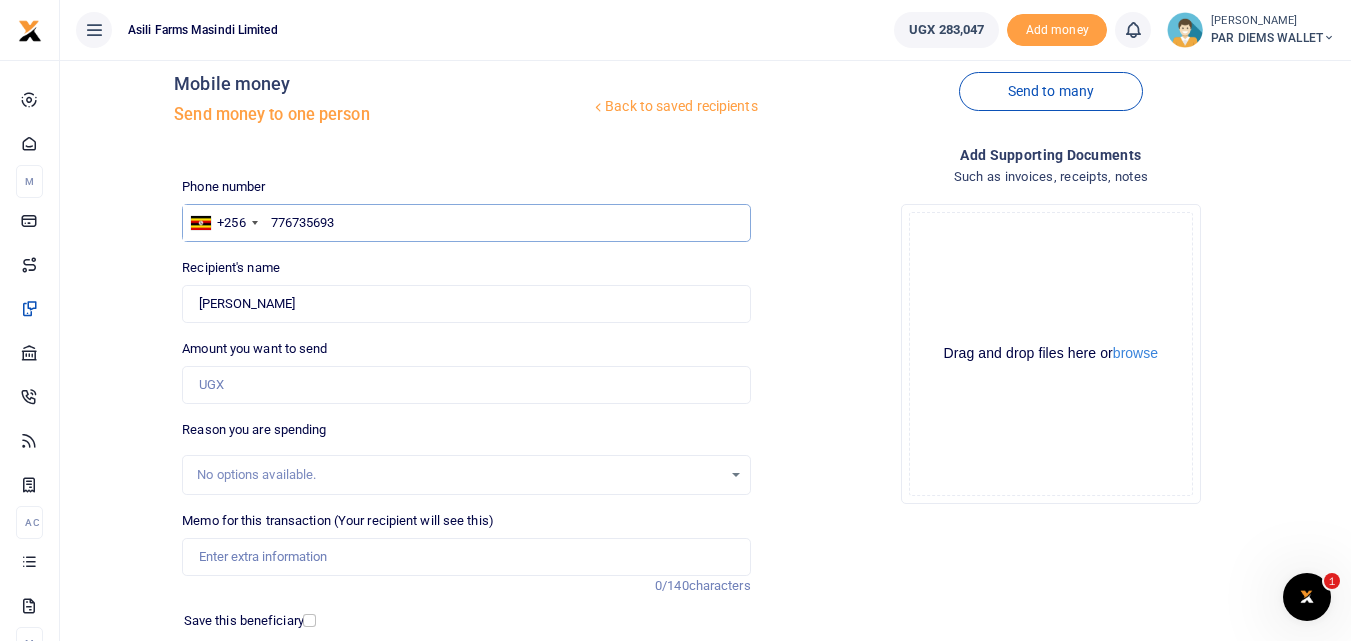 type on "776735693" 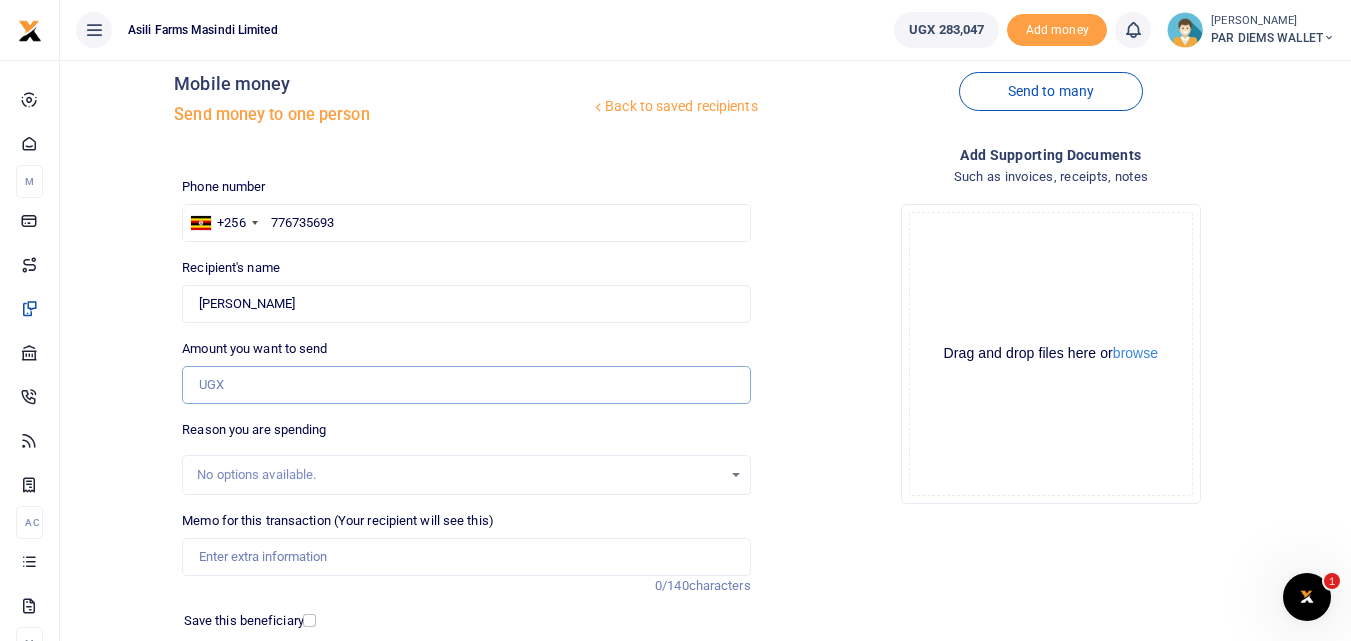 click on "Amount you want to send" at bounding box center [466, 385] 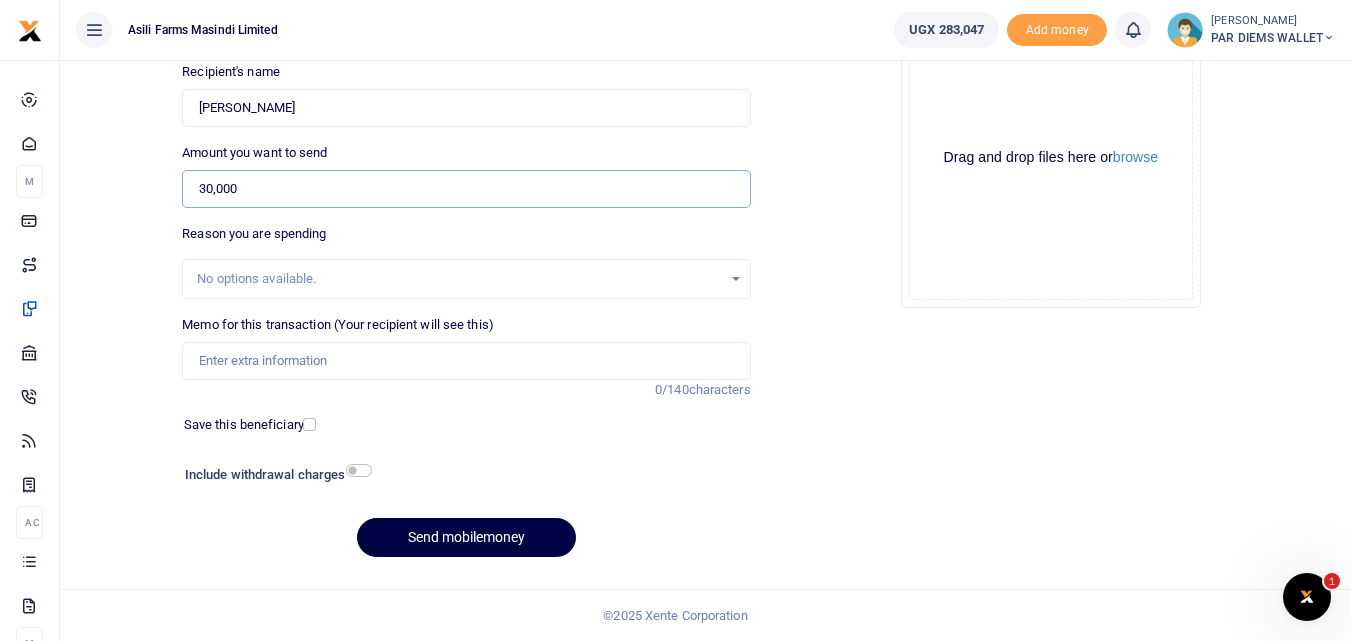scroll, scrollTop: 29, scrollLeft: 0, axis: vertical 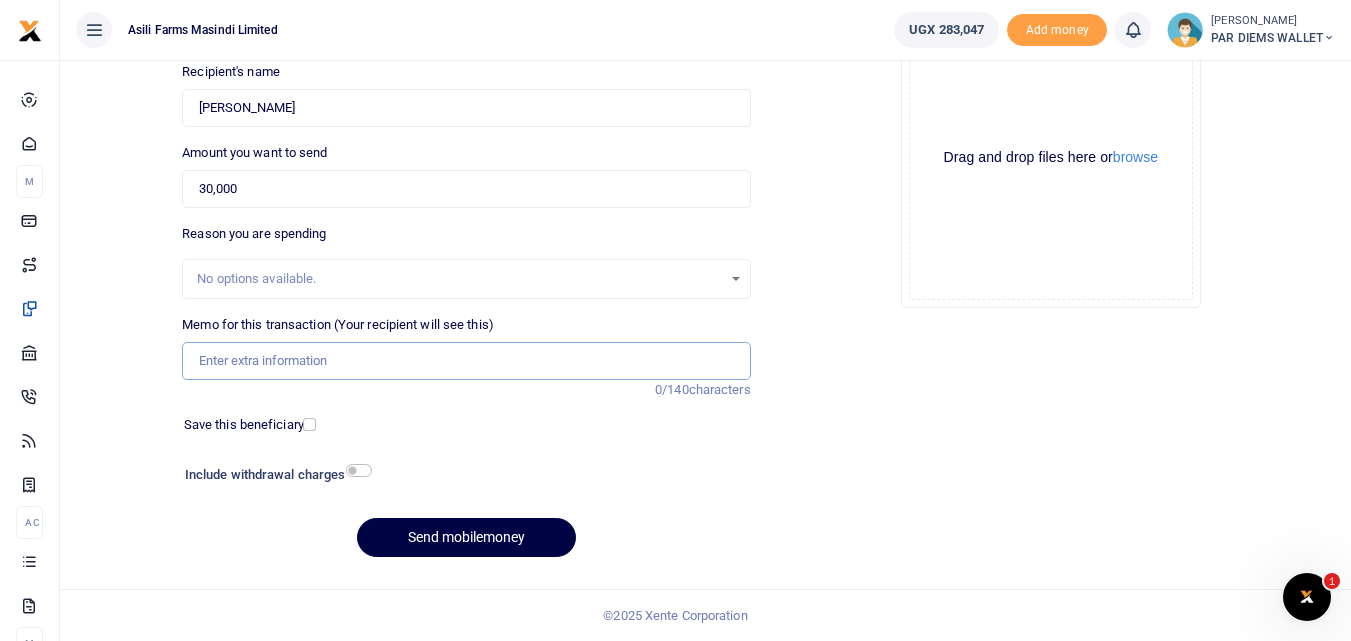 click on "Memo for this transaction (Your recipient will see this)" at bounding box center (466, 361) 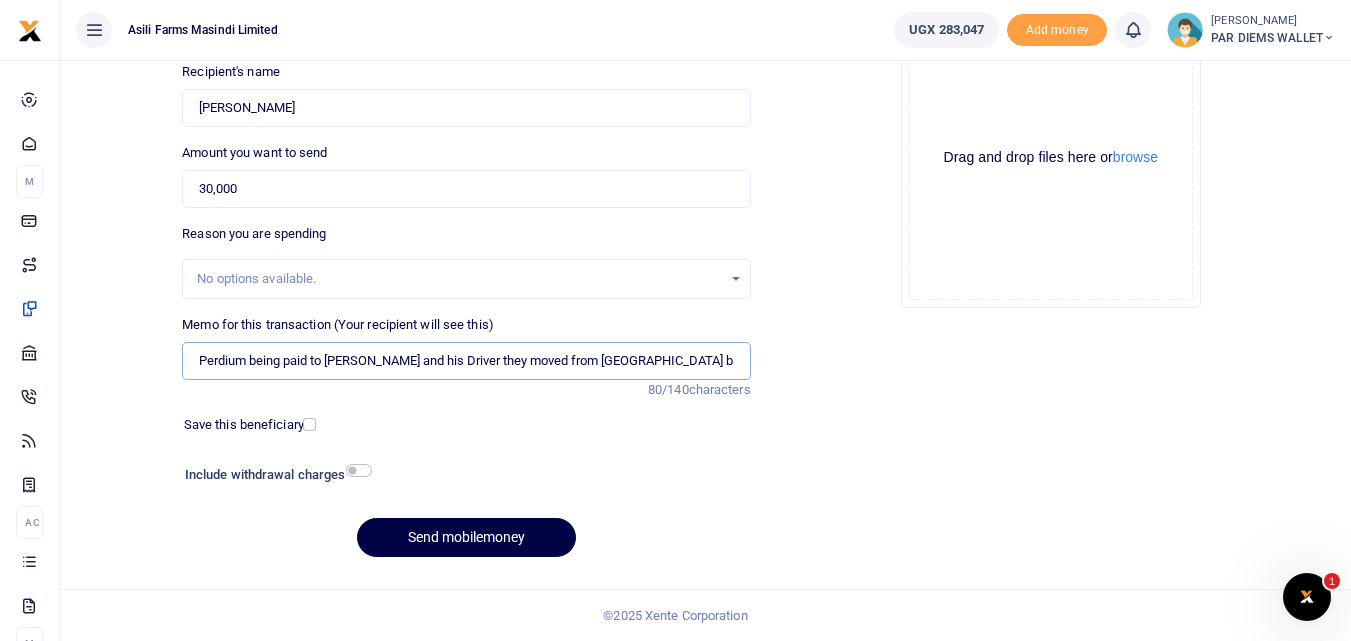 type on "Perdium being paid to Ruben and his Driver they moved from Kilak back to Bunyoro" 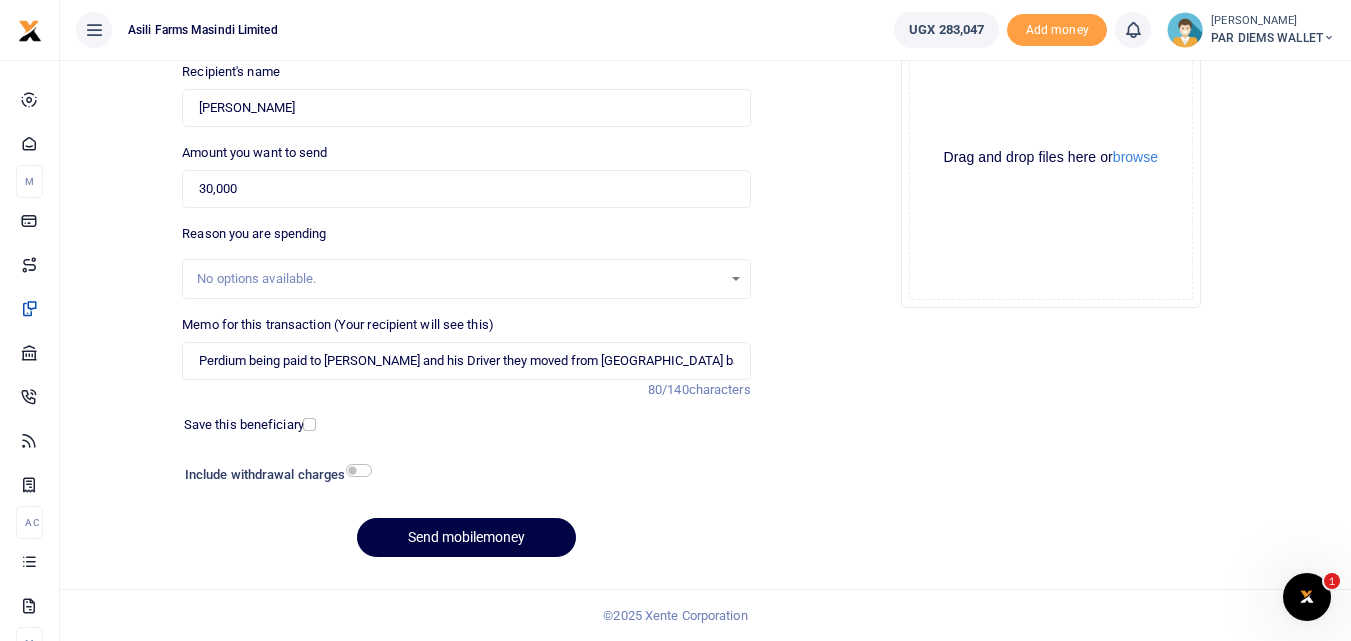 click on "Drag and drop files here or  browse Powered by  Uppy" 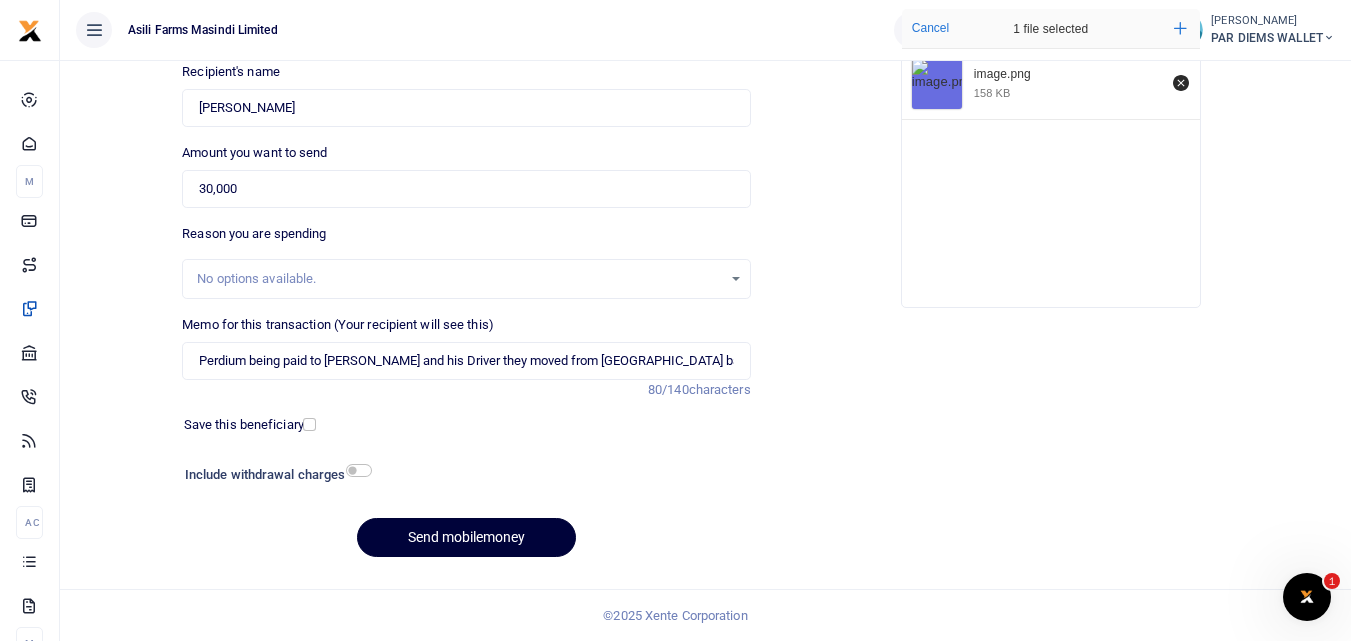 click on "Send mobilemoney" at bounding box center (466, 537) 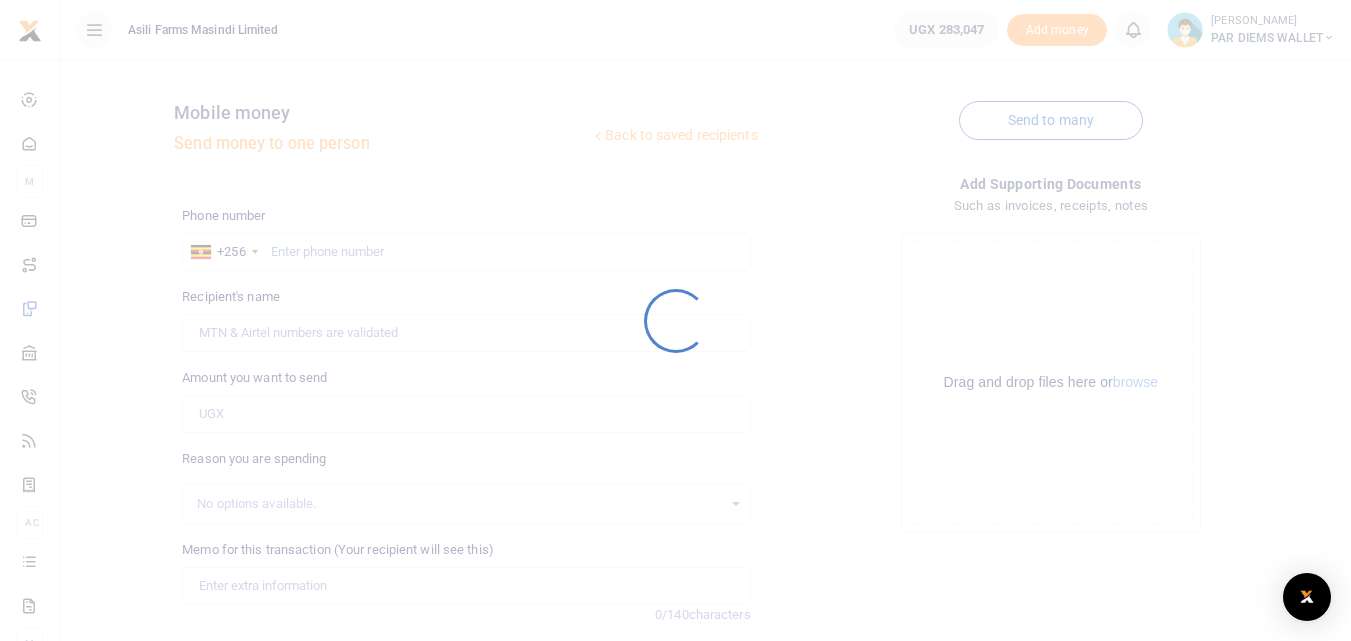 scroll, scrollTop: 225, scrollLeft: 0, axis: vertical 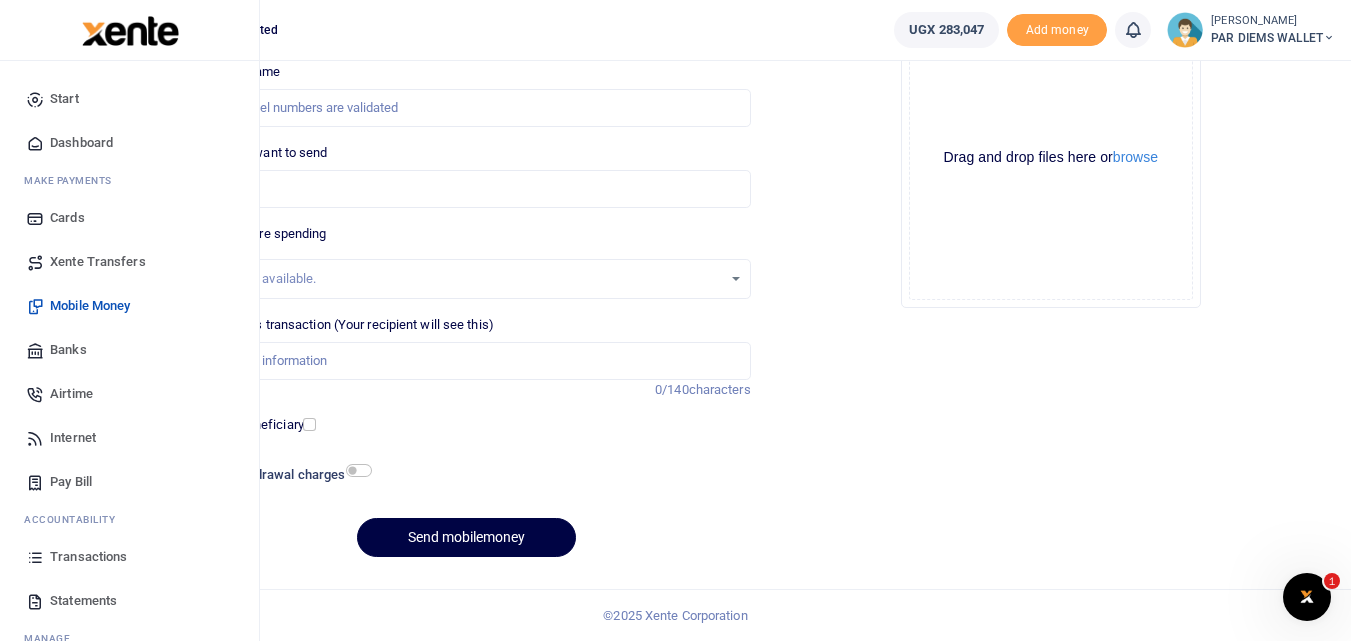 click at bounding box center [35, 557] 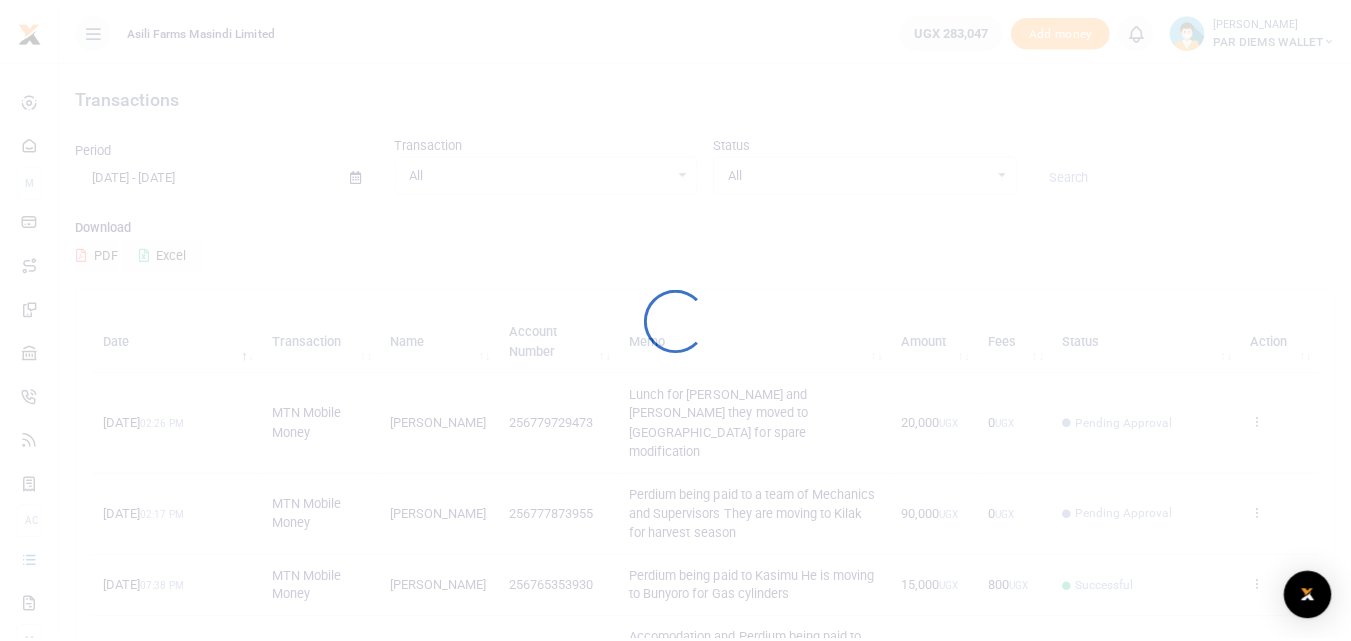 scroll, scrollTop: 0, scrollLeft: 0, axis: both 